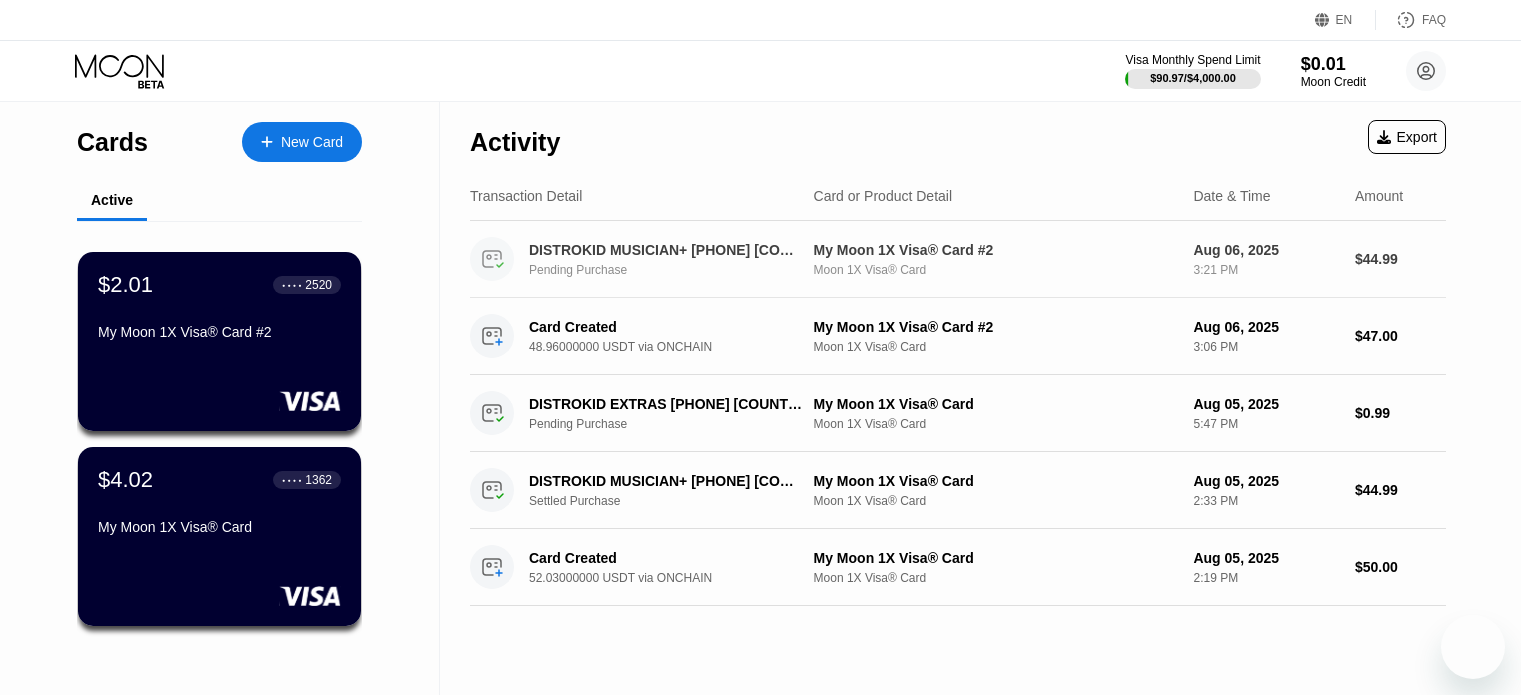scroll, scrollTop: 0, scrollLeft: 0, axis: both 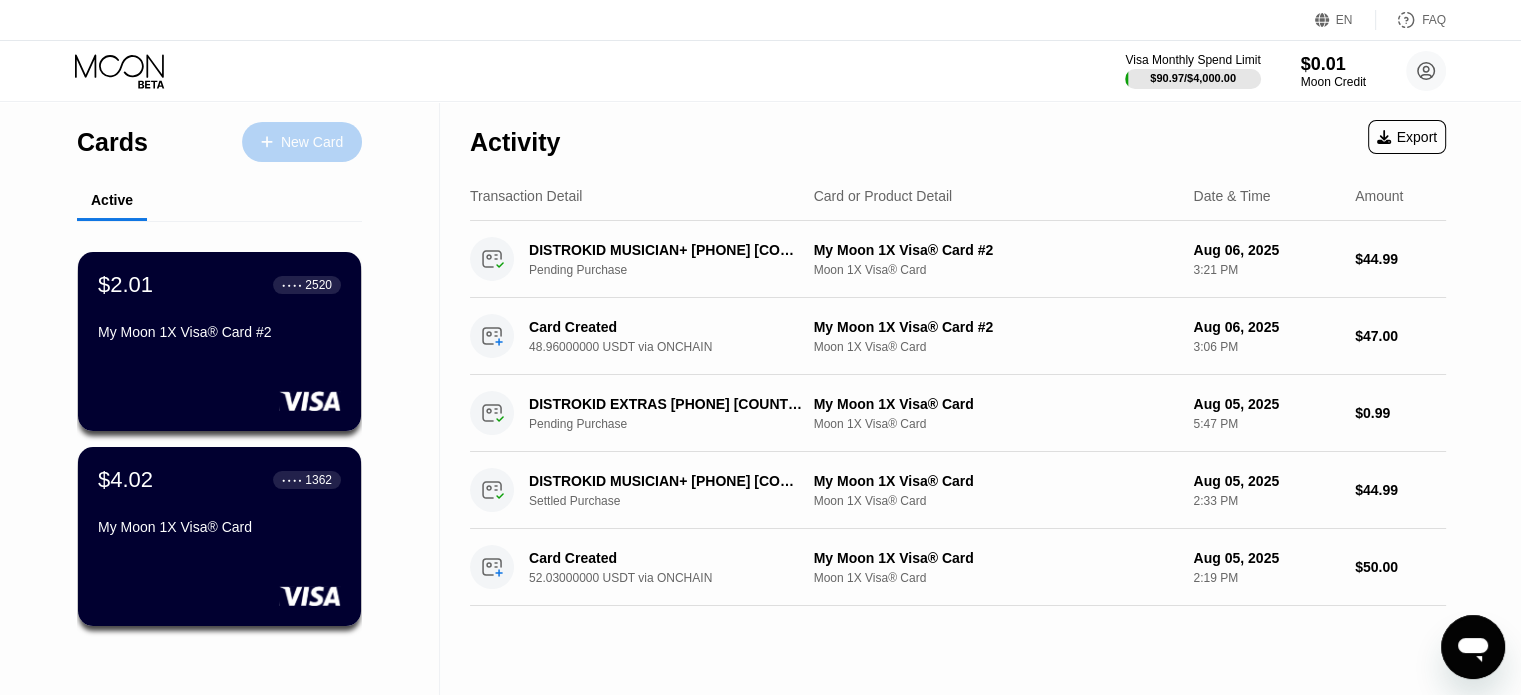 click on "New Card" at bounding box center [312, 142] 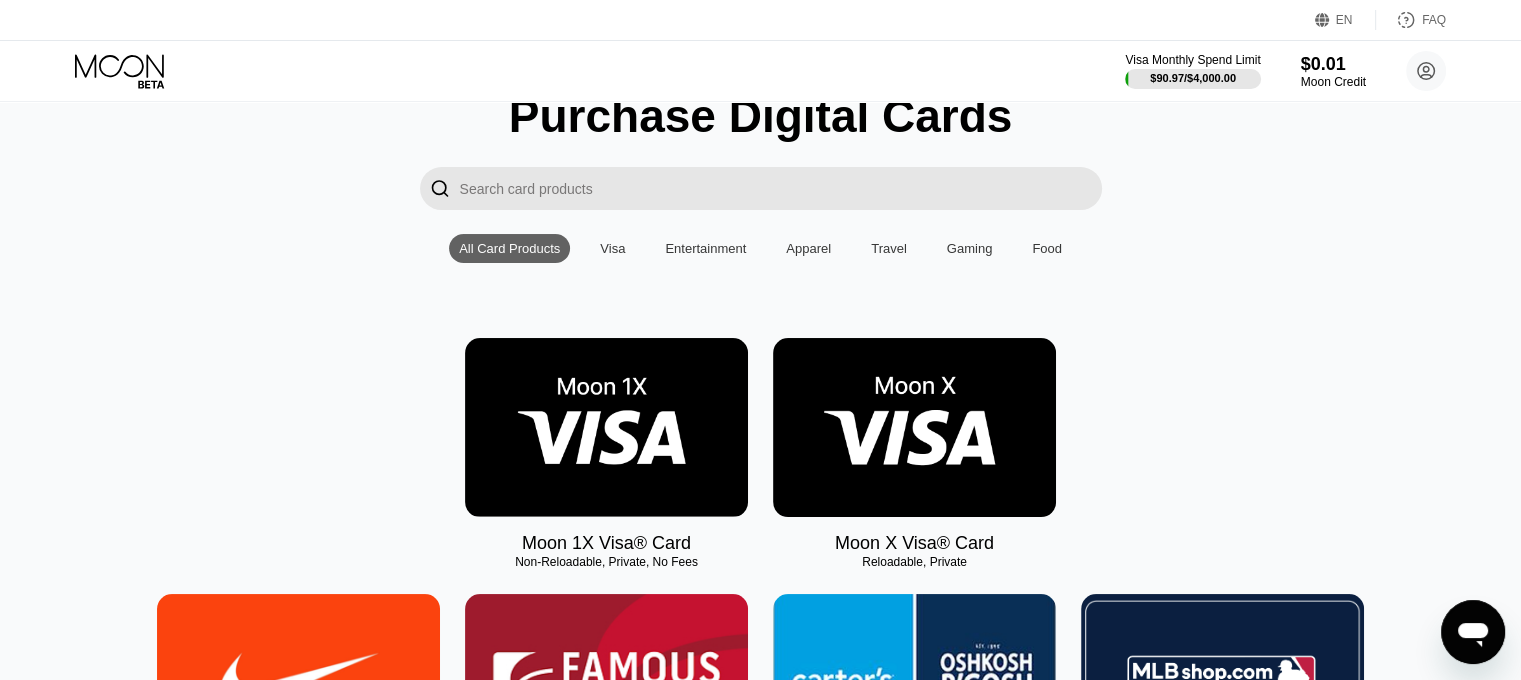 scroll, scrollTop: 200, scrollLeft: 0, axis: vertical 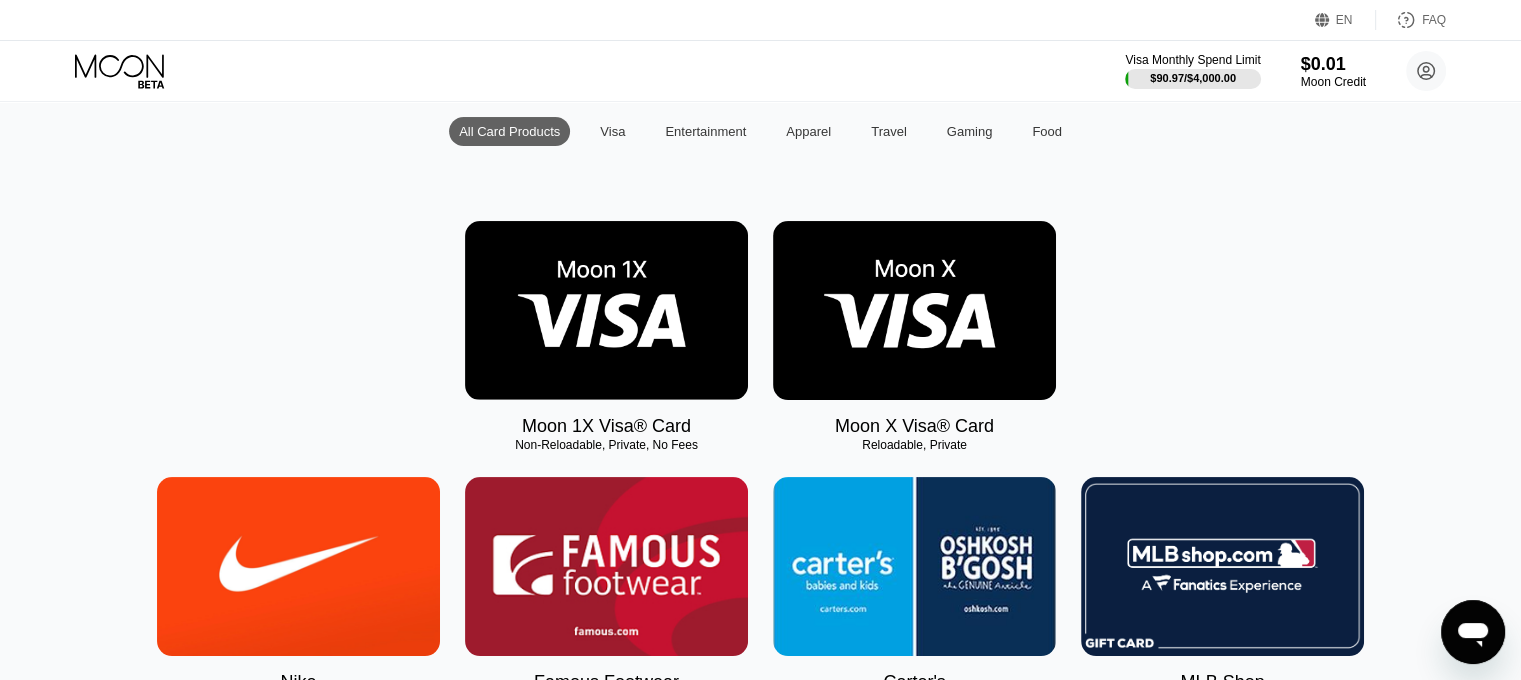 click at bounding box center [606, 310] 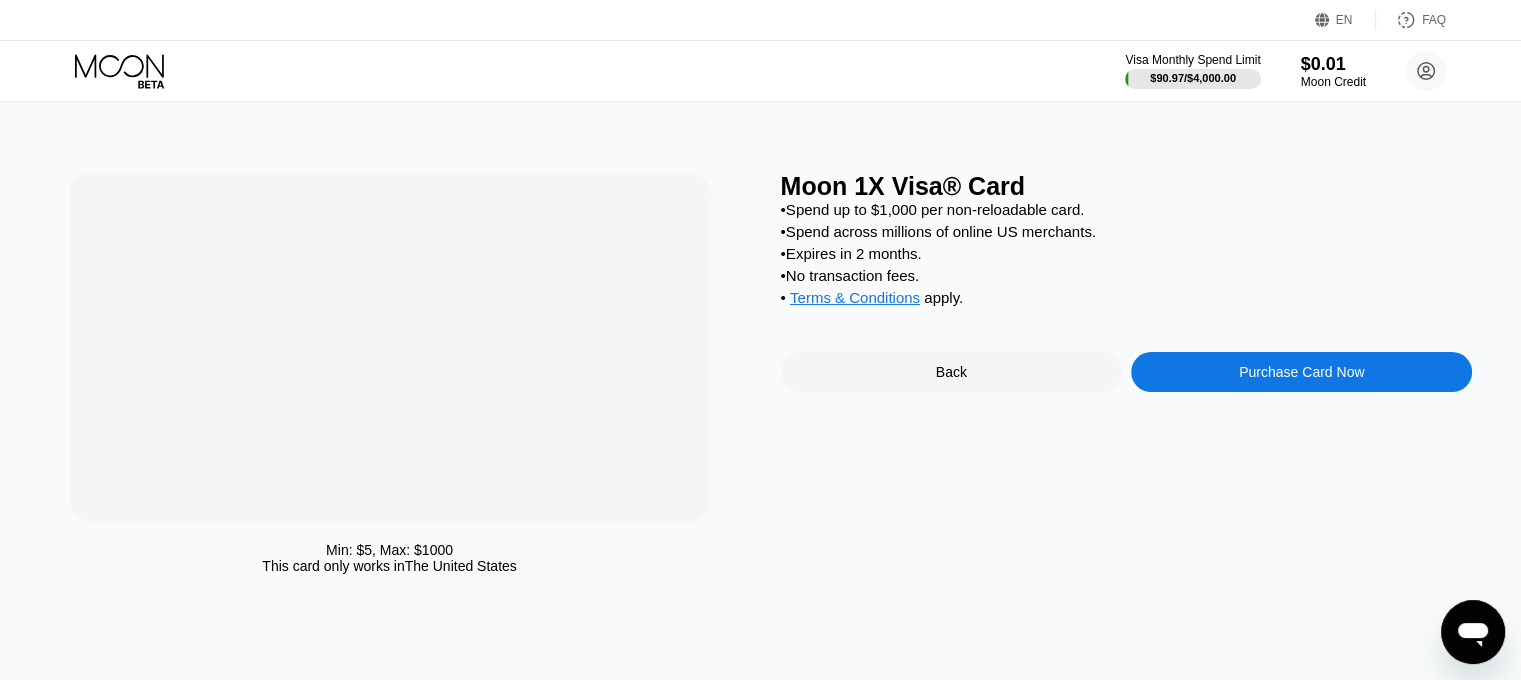 scroll, scrollTop: 0, scrollLeft: 0, axis: both 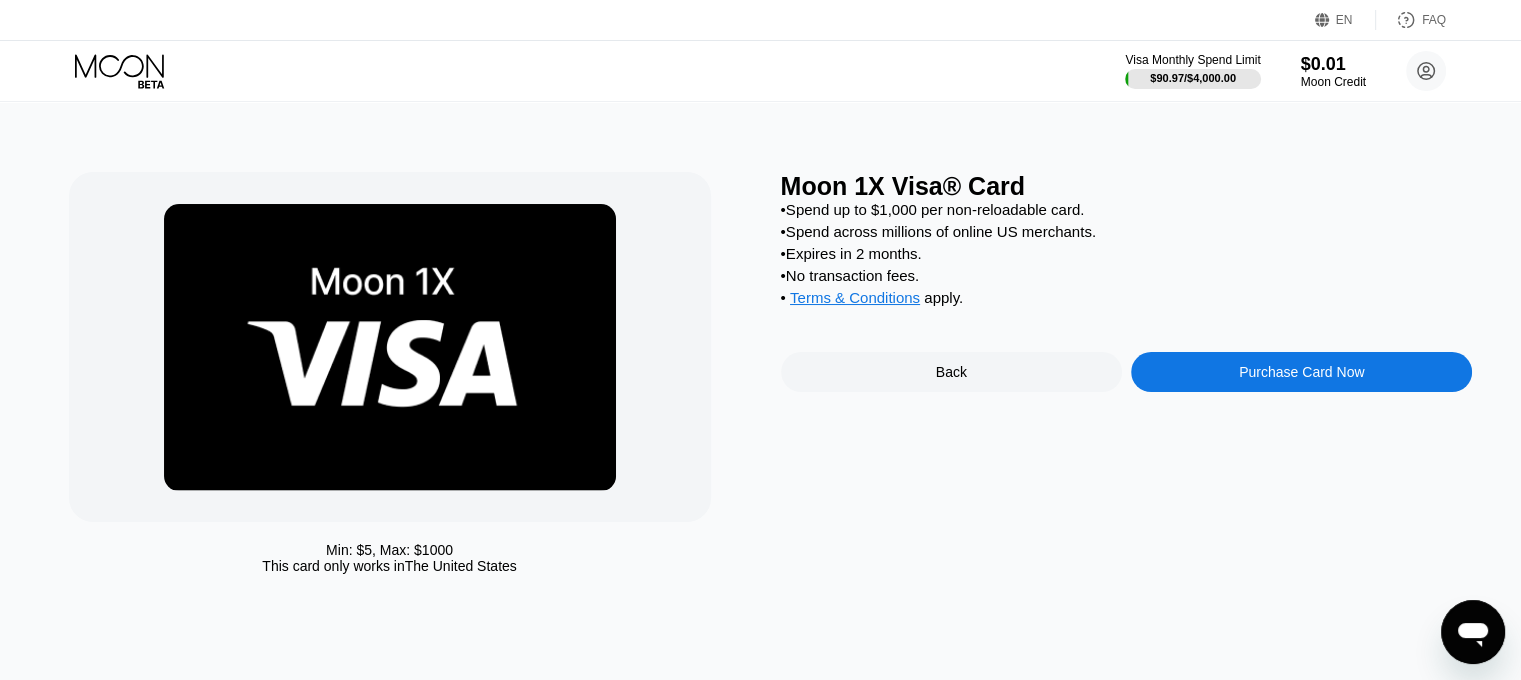 click 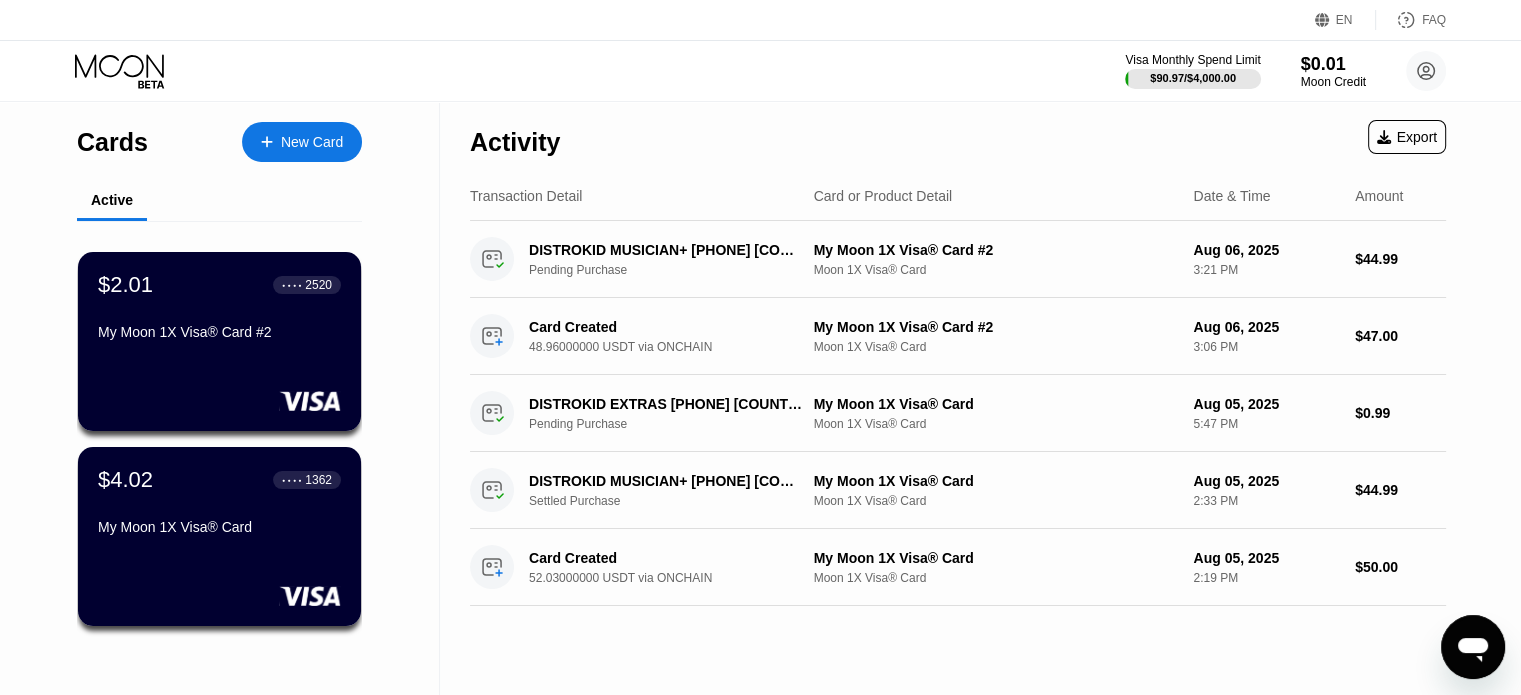 click on "New Card" at bounding box center [312, 142] 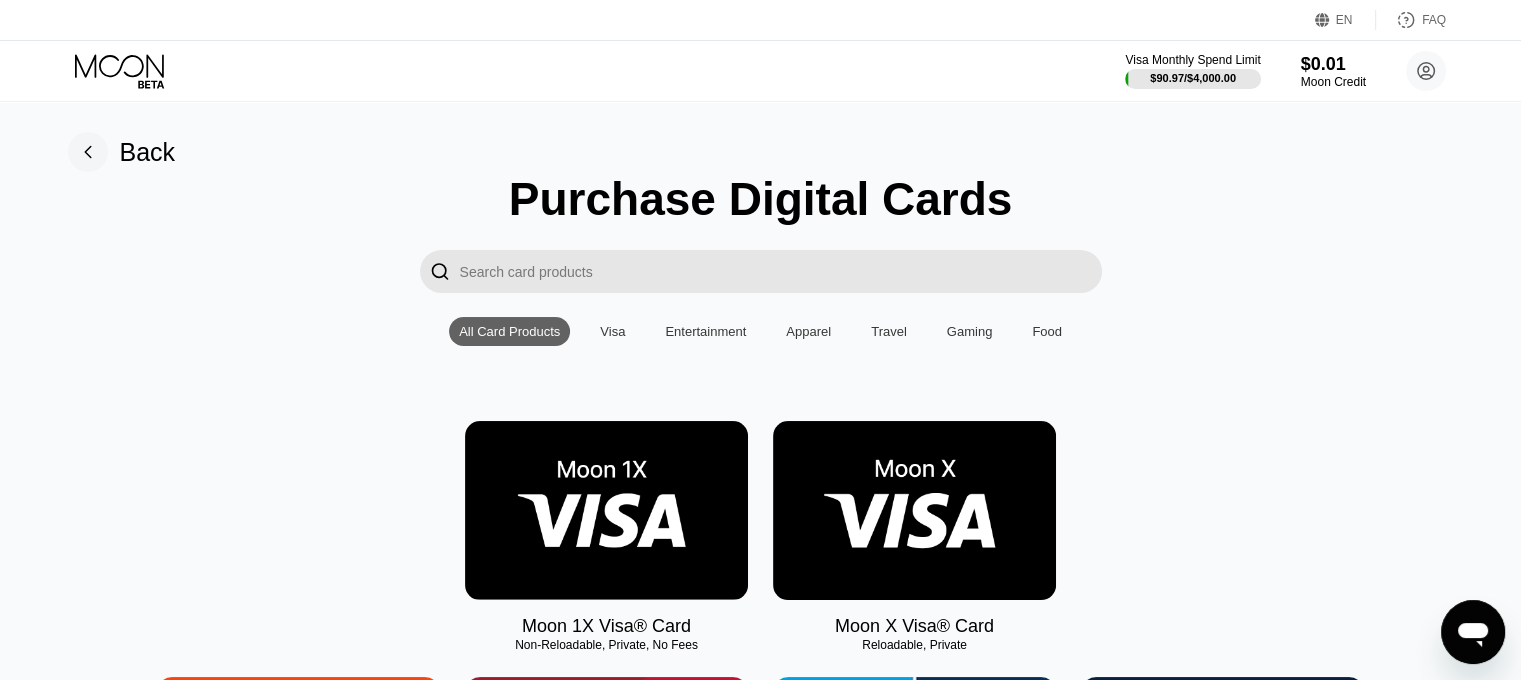 click at bounding box center [606, 510] 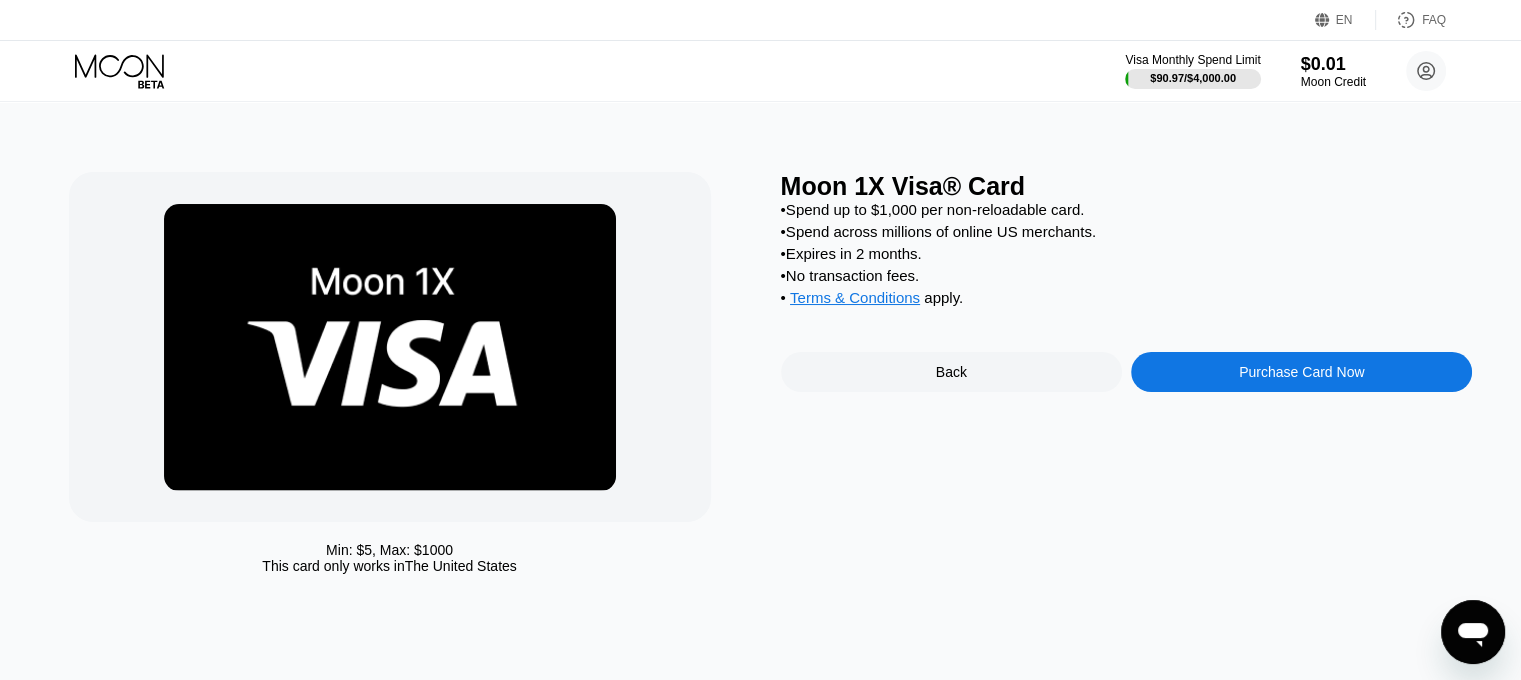 click on "Purchase Card Now" at bounding box center [1301, 372] 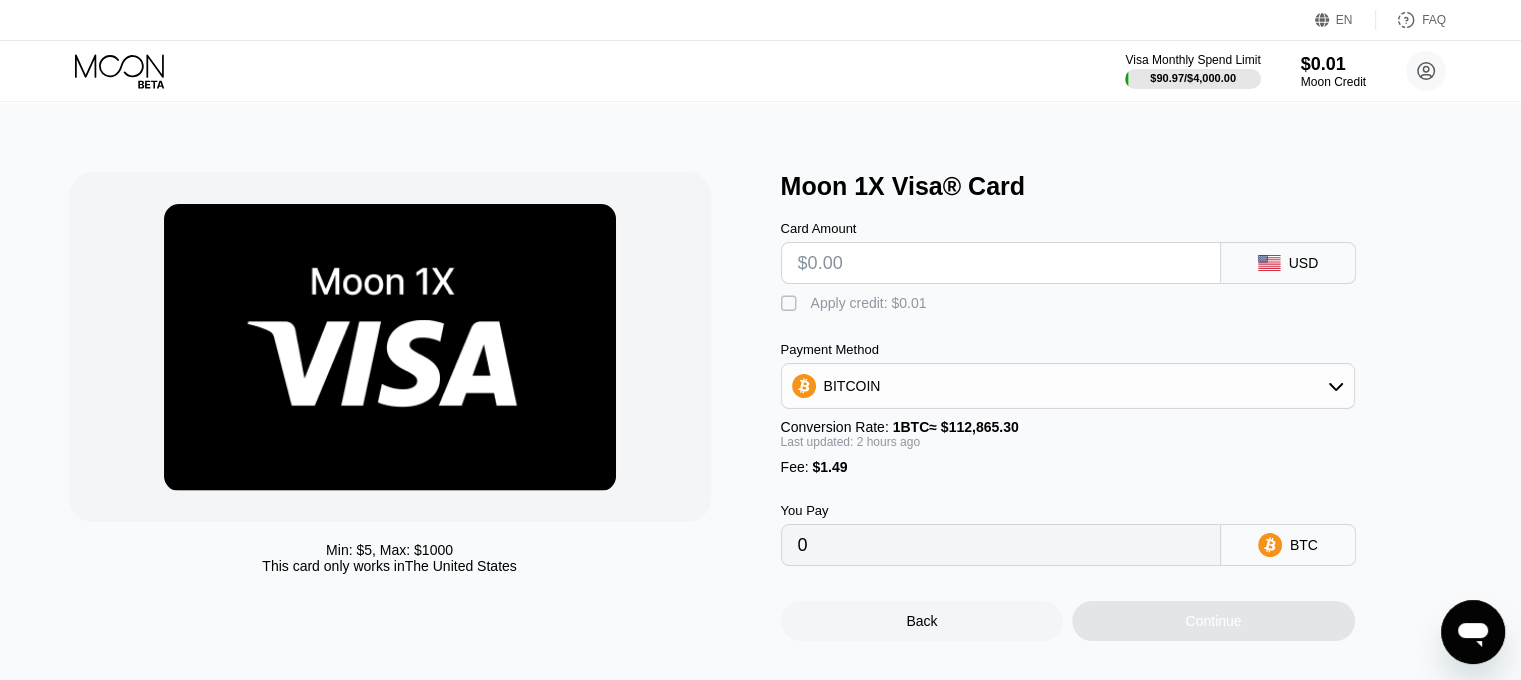click on "Apply credit: $0.01" at bounding box center [869, 303] 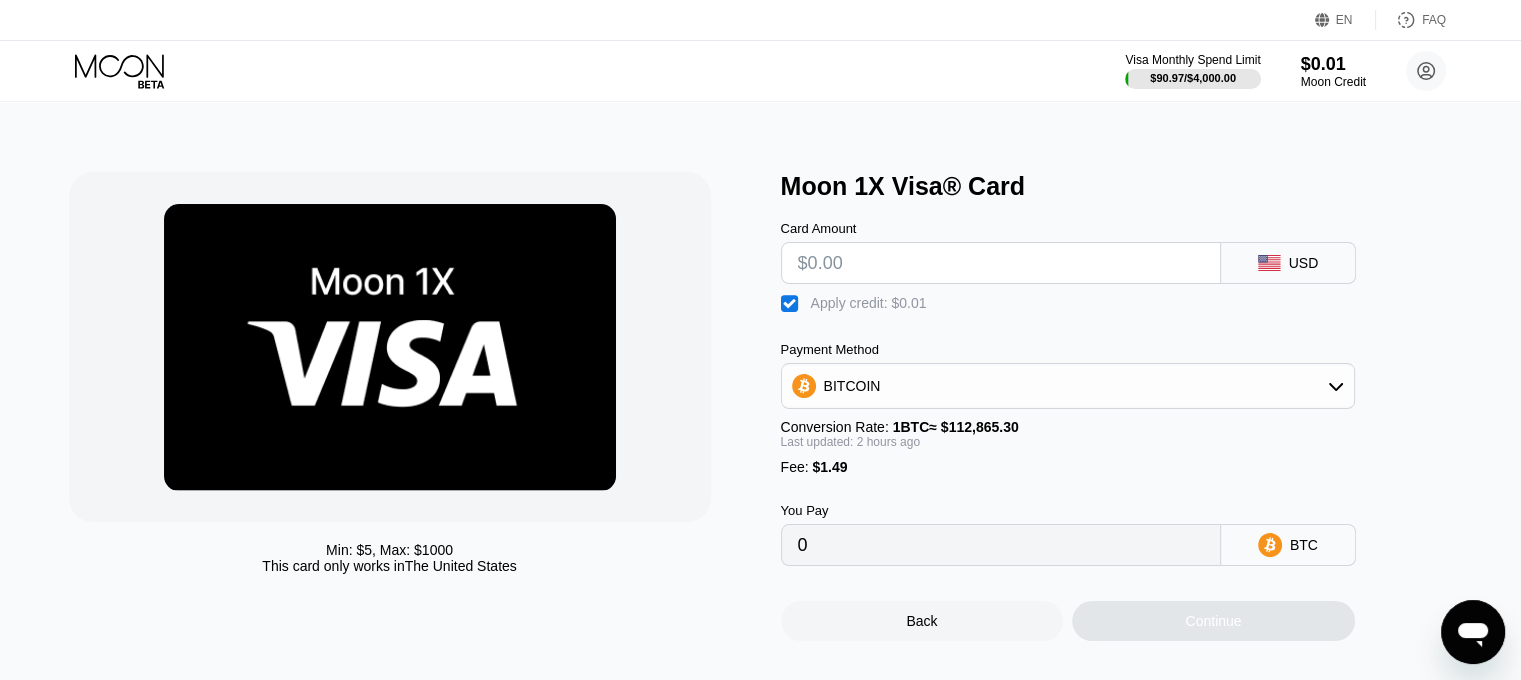 click at bounding box center (1001, 263) 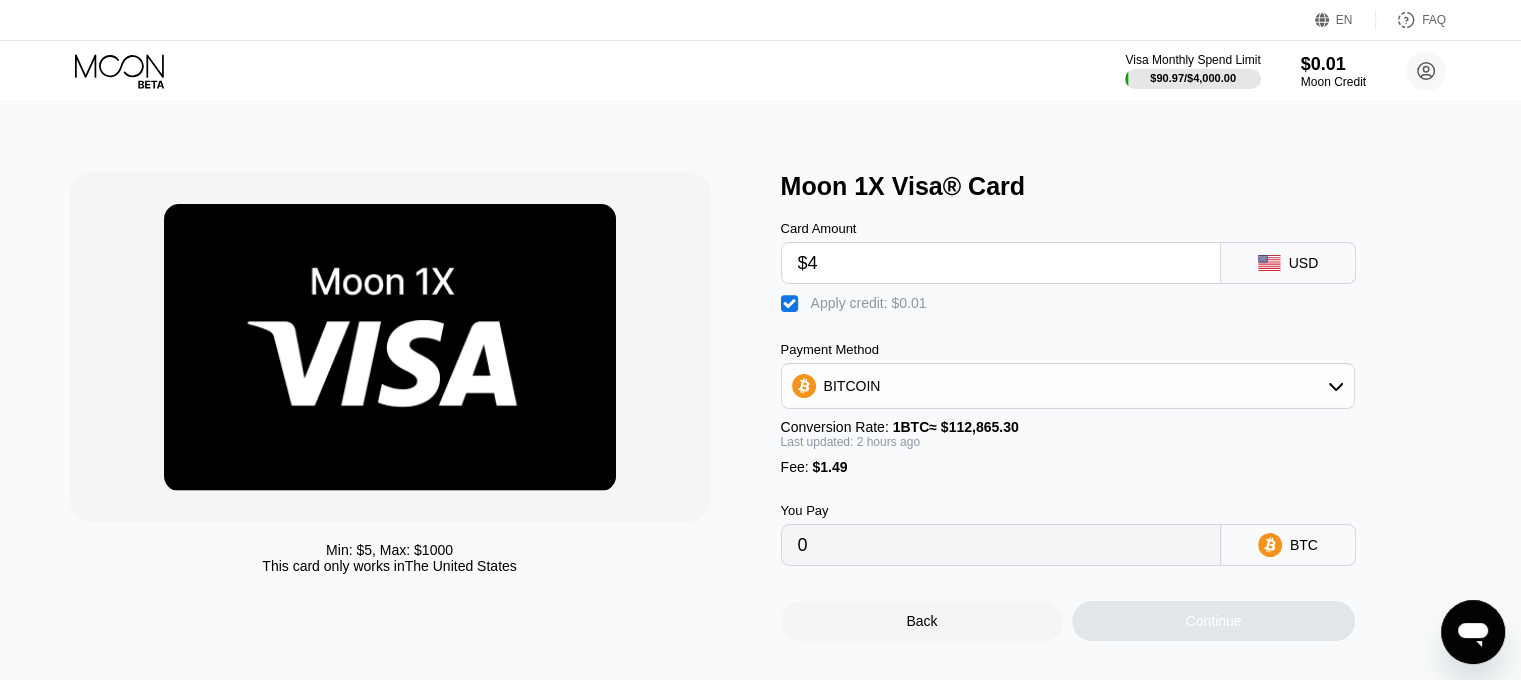 type on "$47" 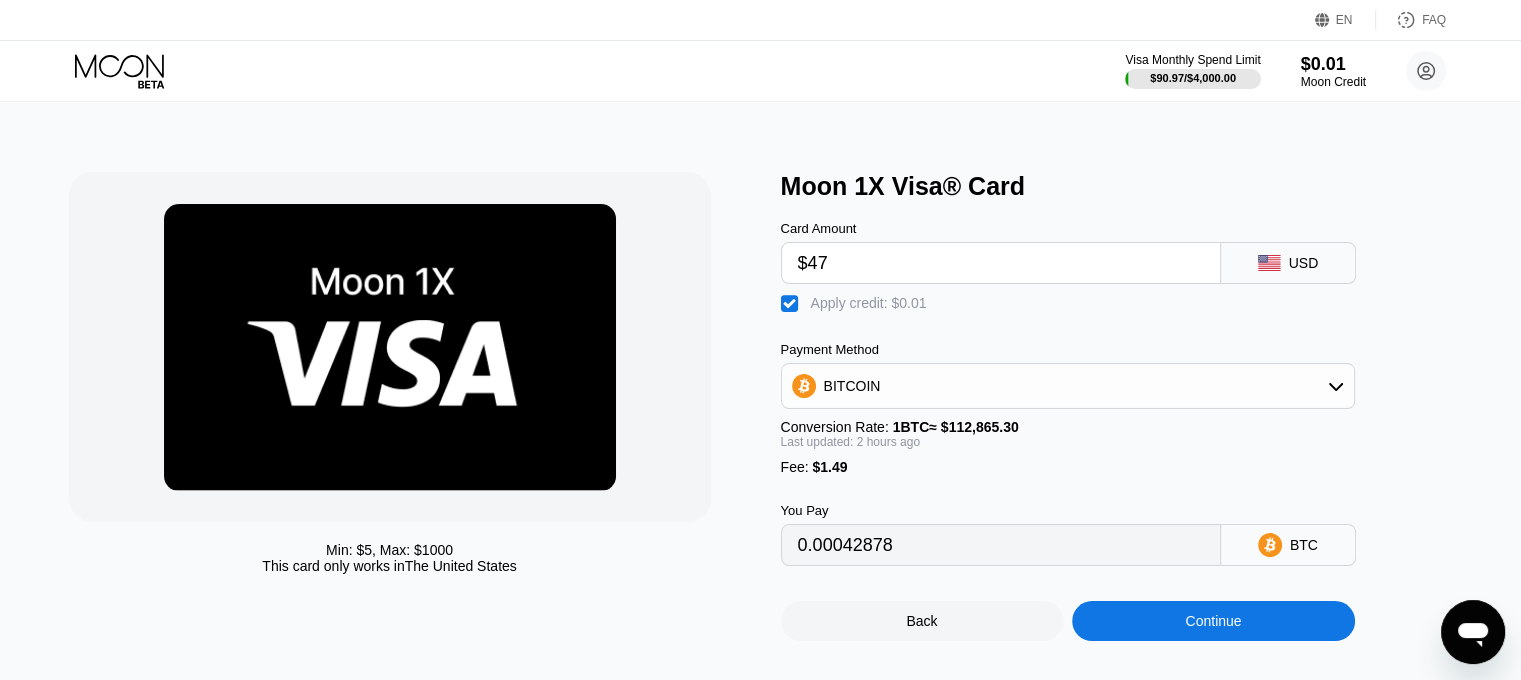 type on "0.00042878" 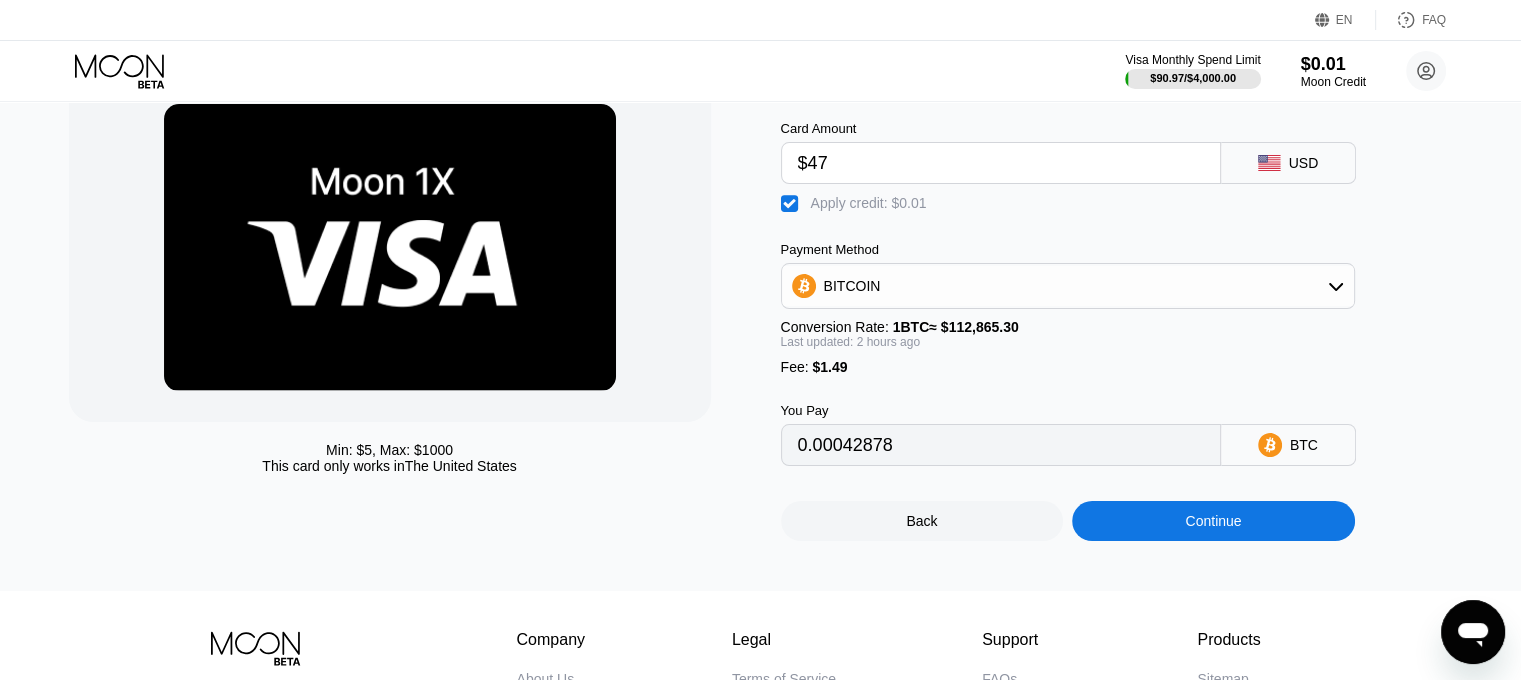 type on "$47" 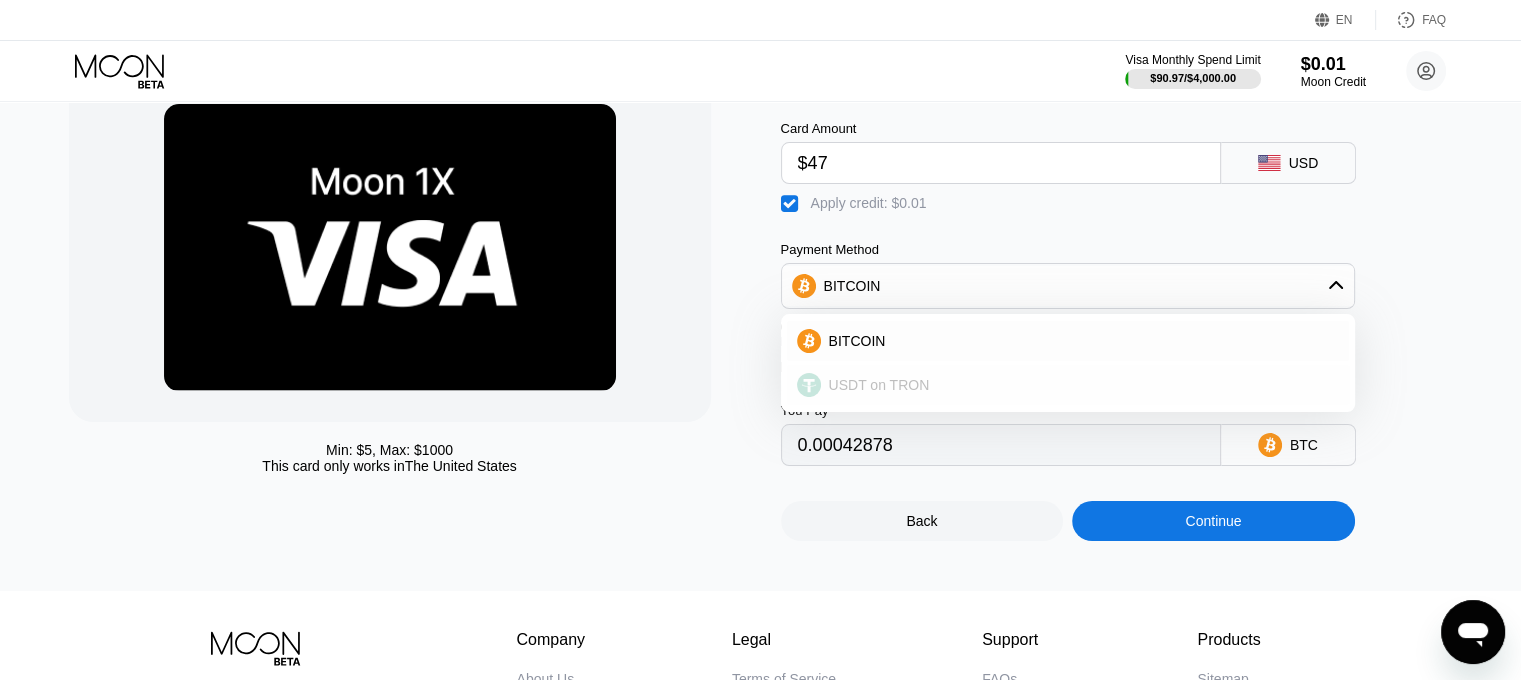 click on "USDT on TRON" at bounding box center [879, 385] 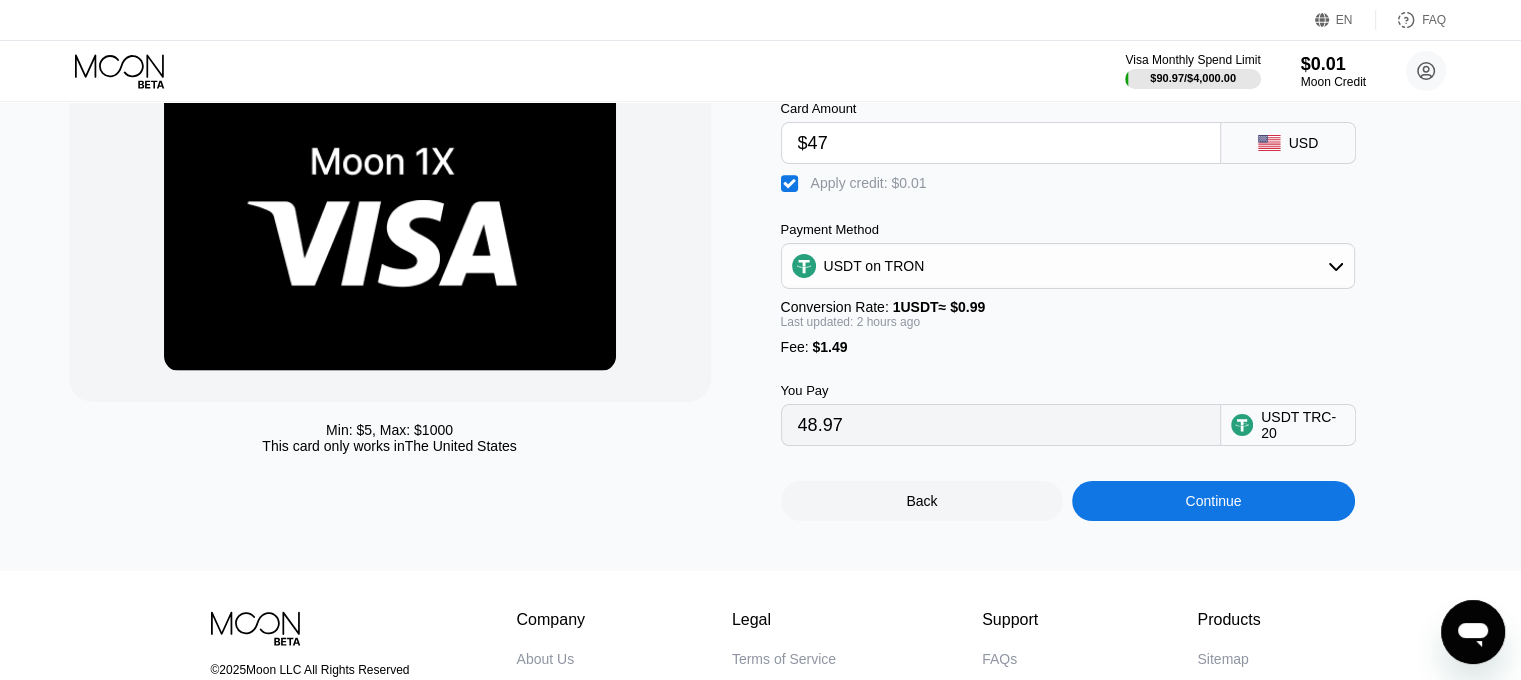 scroll, scrollTop: 100, scrollLeft: 0, axis: vertical 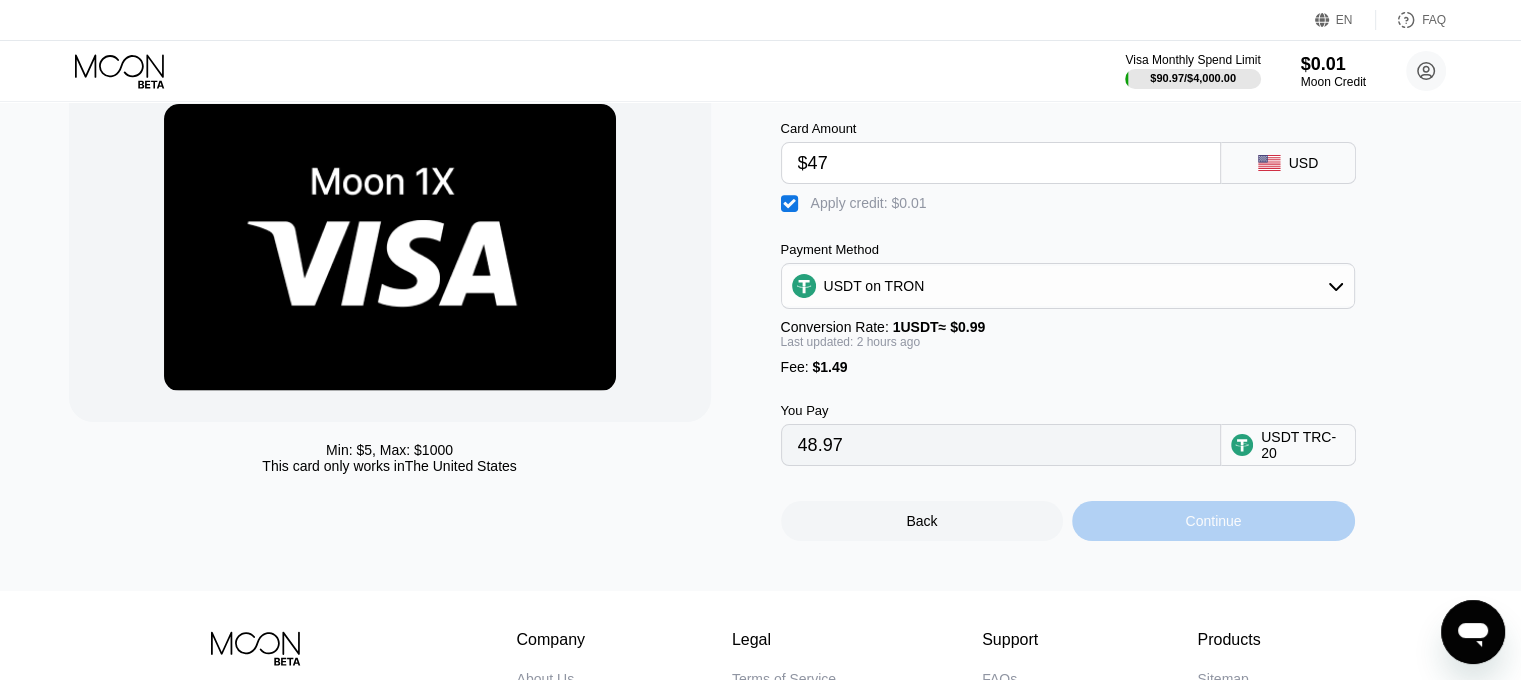click on "Continue" at bounding box center (1213, 521) 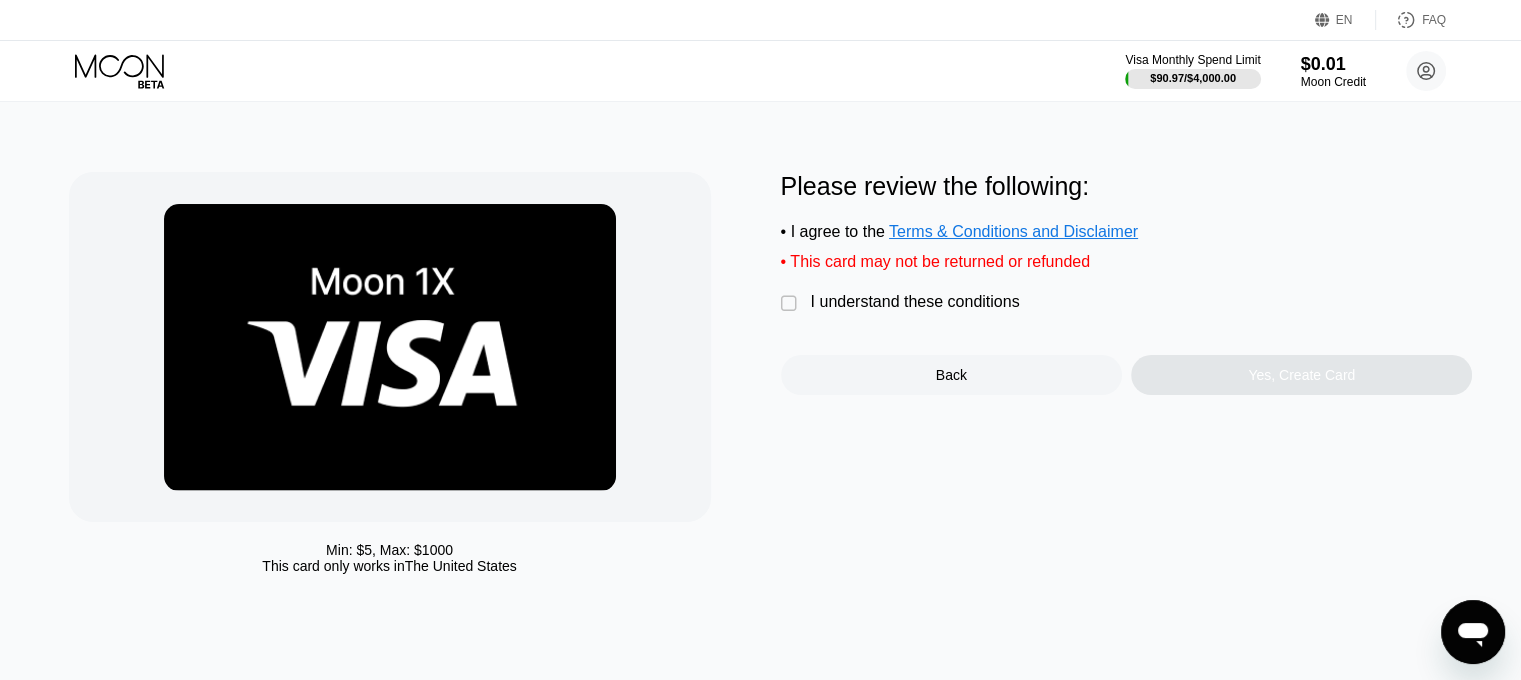 scroll, scrollTop: 0, scrollLeft: 0, axis: both 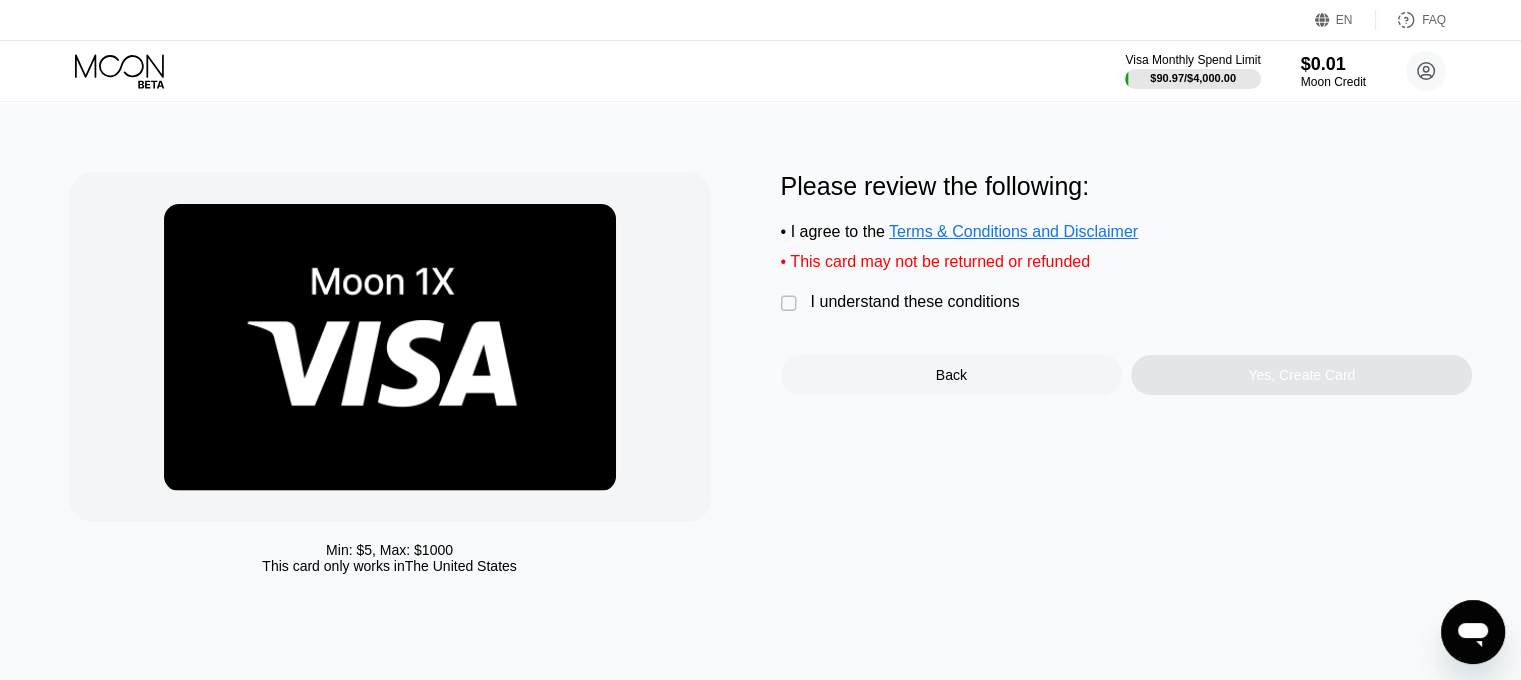 click on "I understand these conditions" at bounding box center [915, 302] 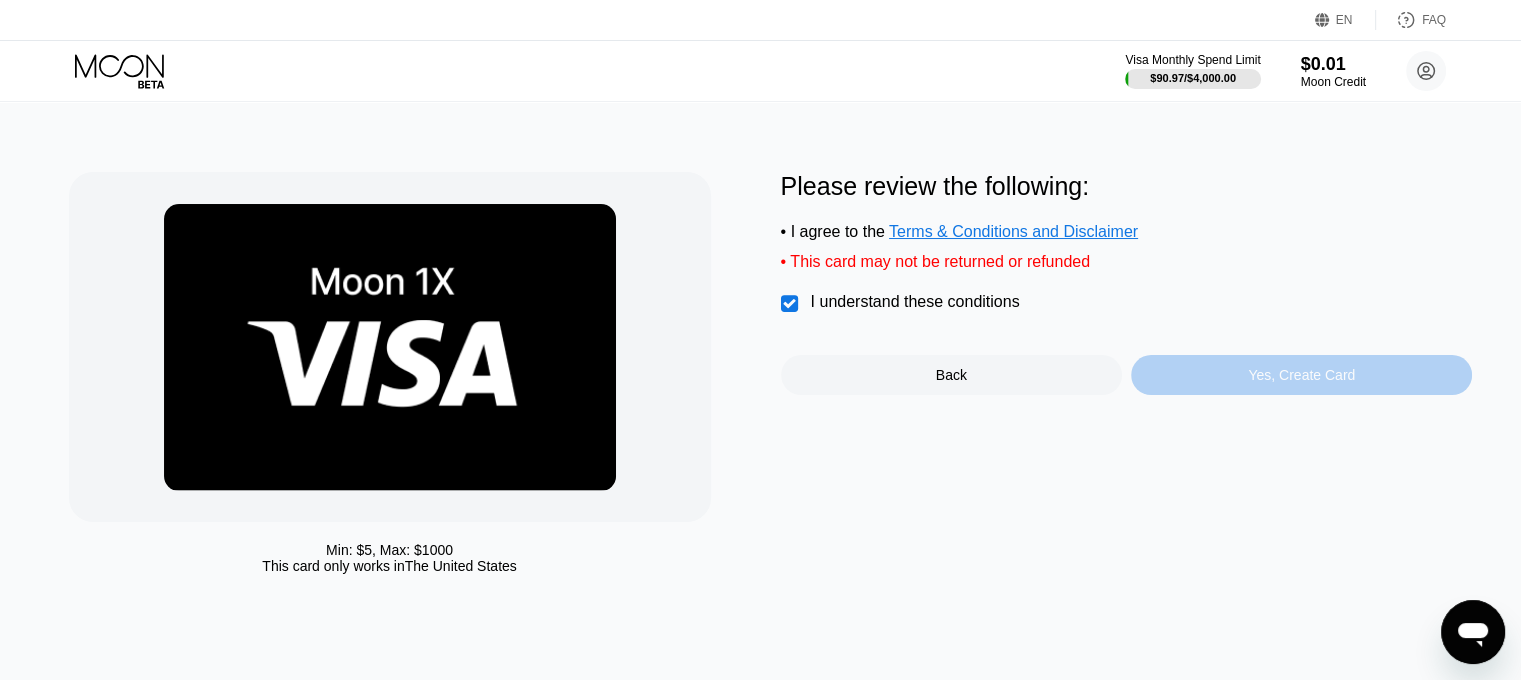 click on "Yes, Create Card" at bounding box center (1301, 375) 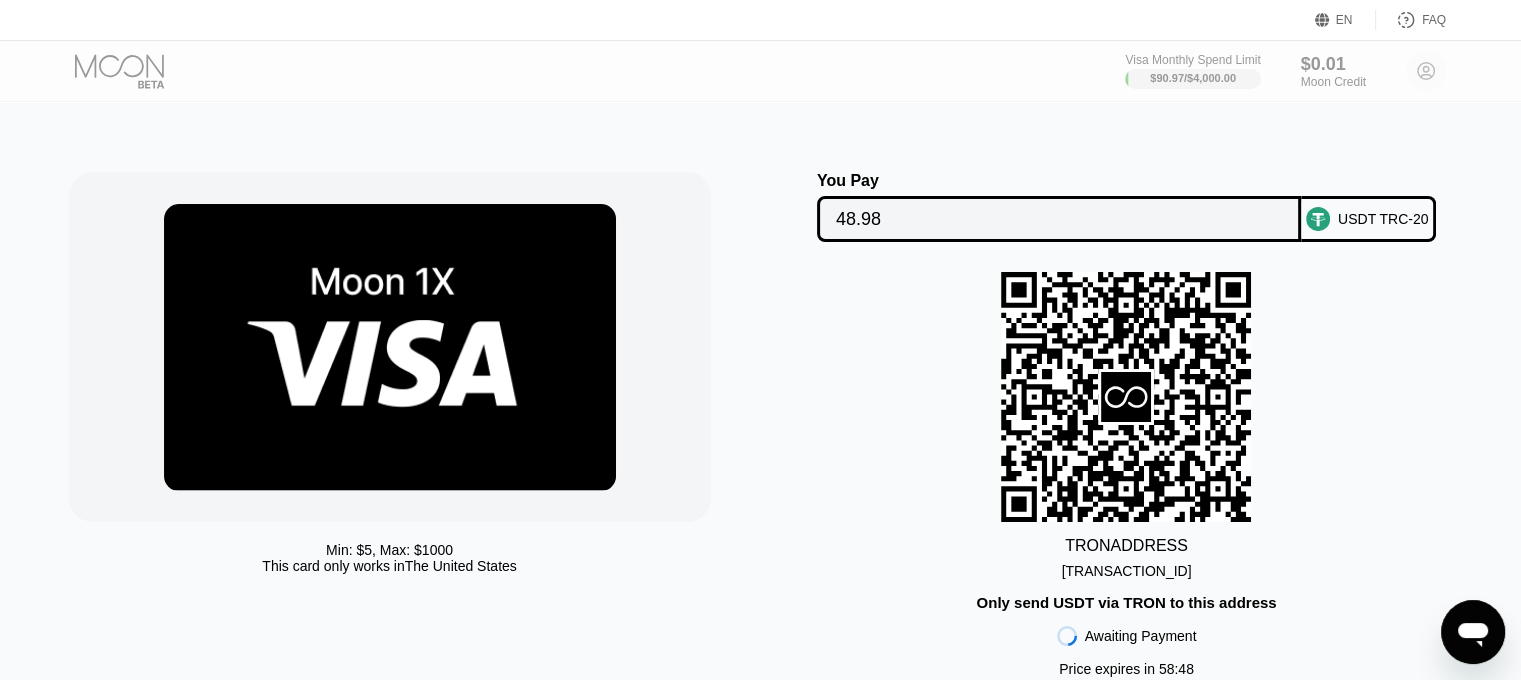 scroll, scrollTop: 200, scrollLeft: 0, axis: vertical 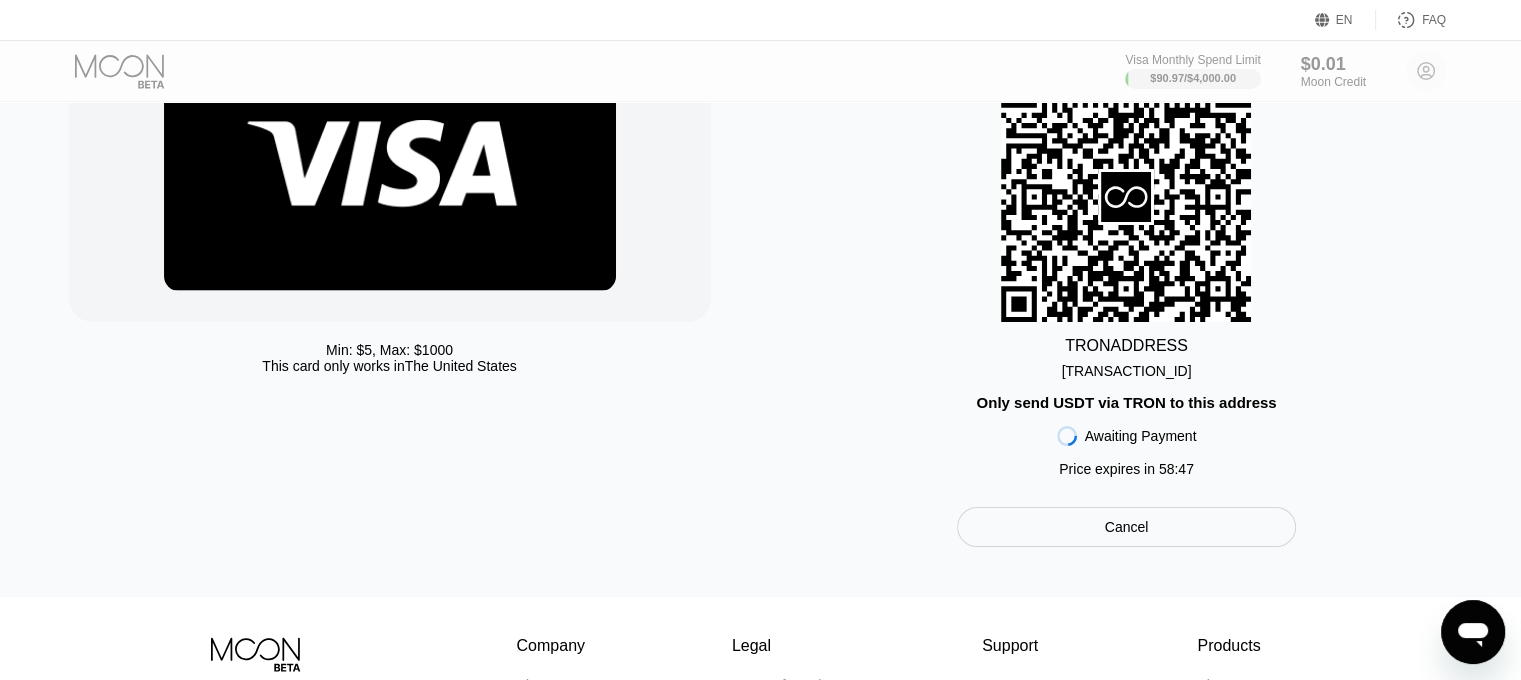 click on "TAk3rPDFtUMyhtX...ehzjRVGdfrDodVn" at bounding box center [1127, 371] 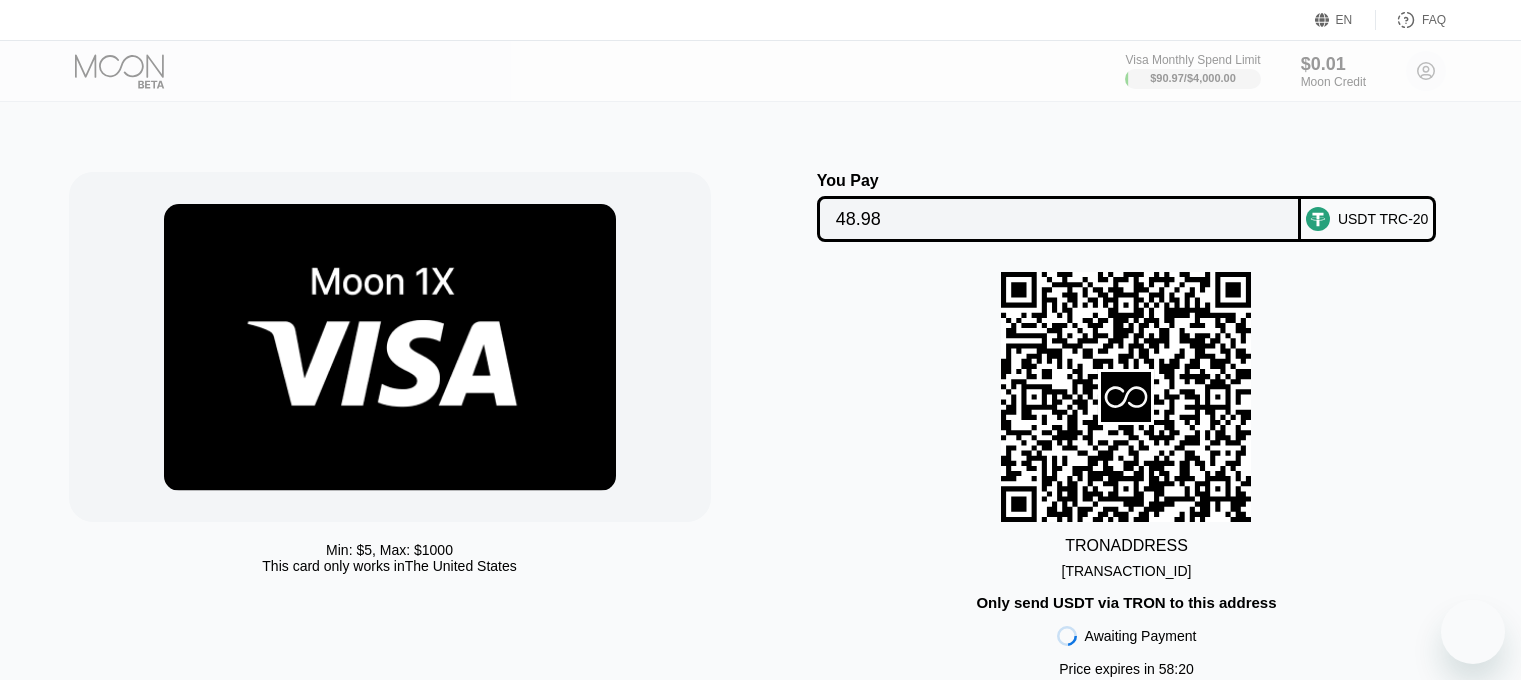 scroll, scrollTop: 200, scrollLeft: 0, axis: vertical 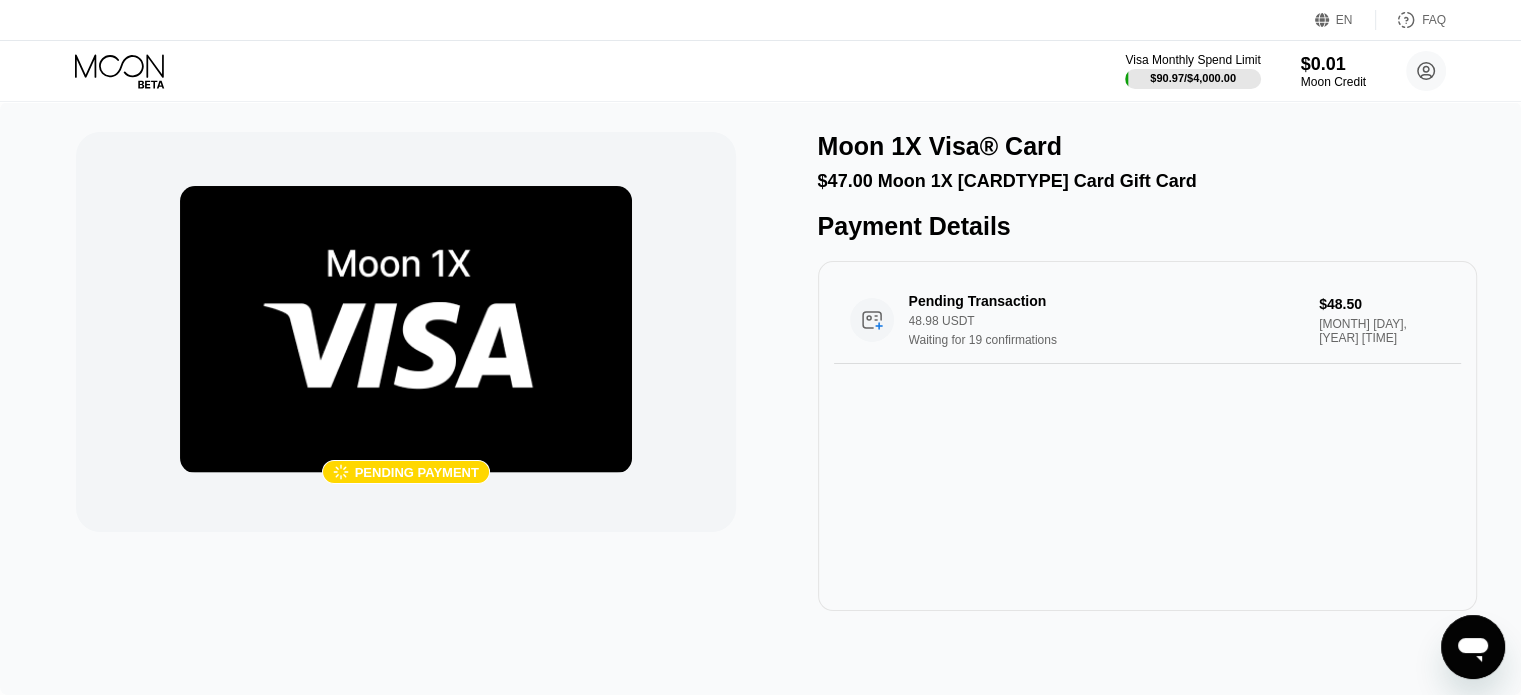 click on " Pending payment" at bounding box center [405, 332] 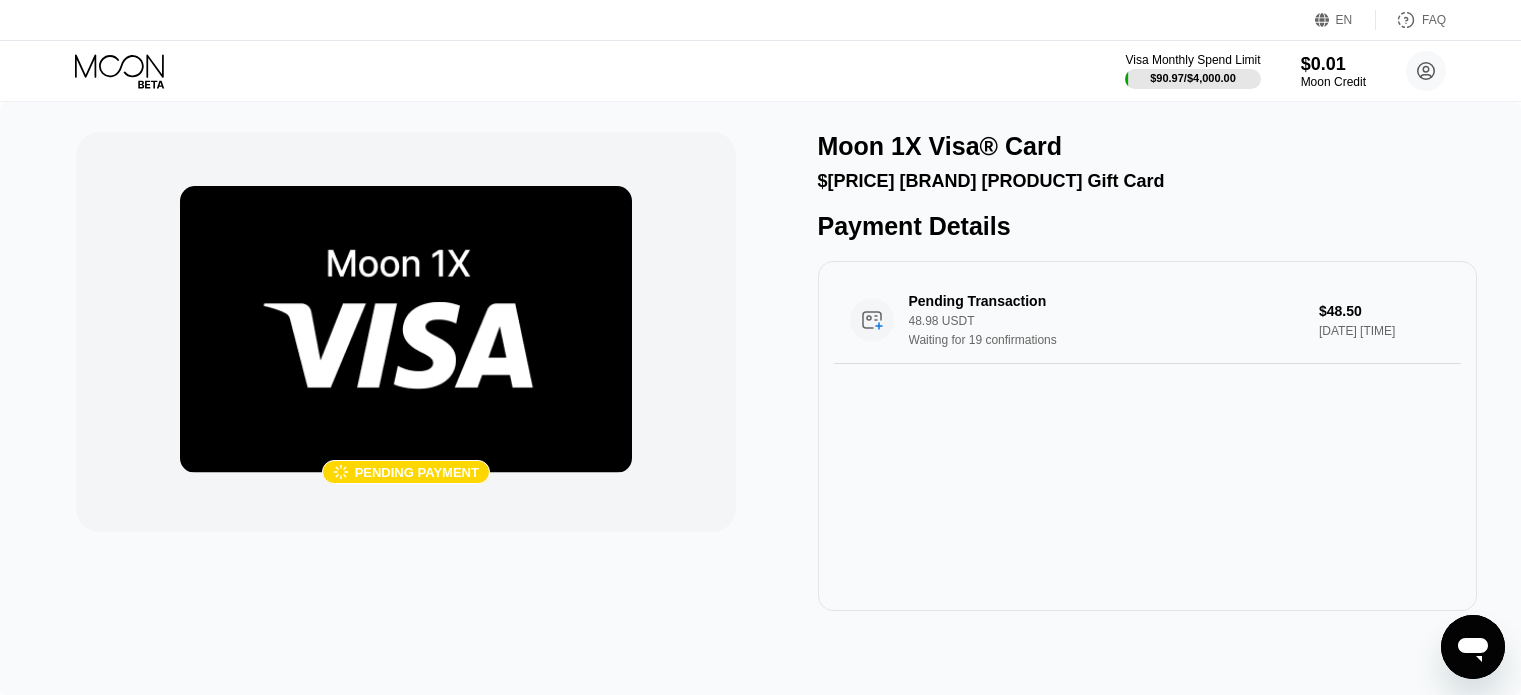 scroll, scrollTop: 0, scrollLeft: 0, axis: both 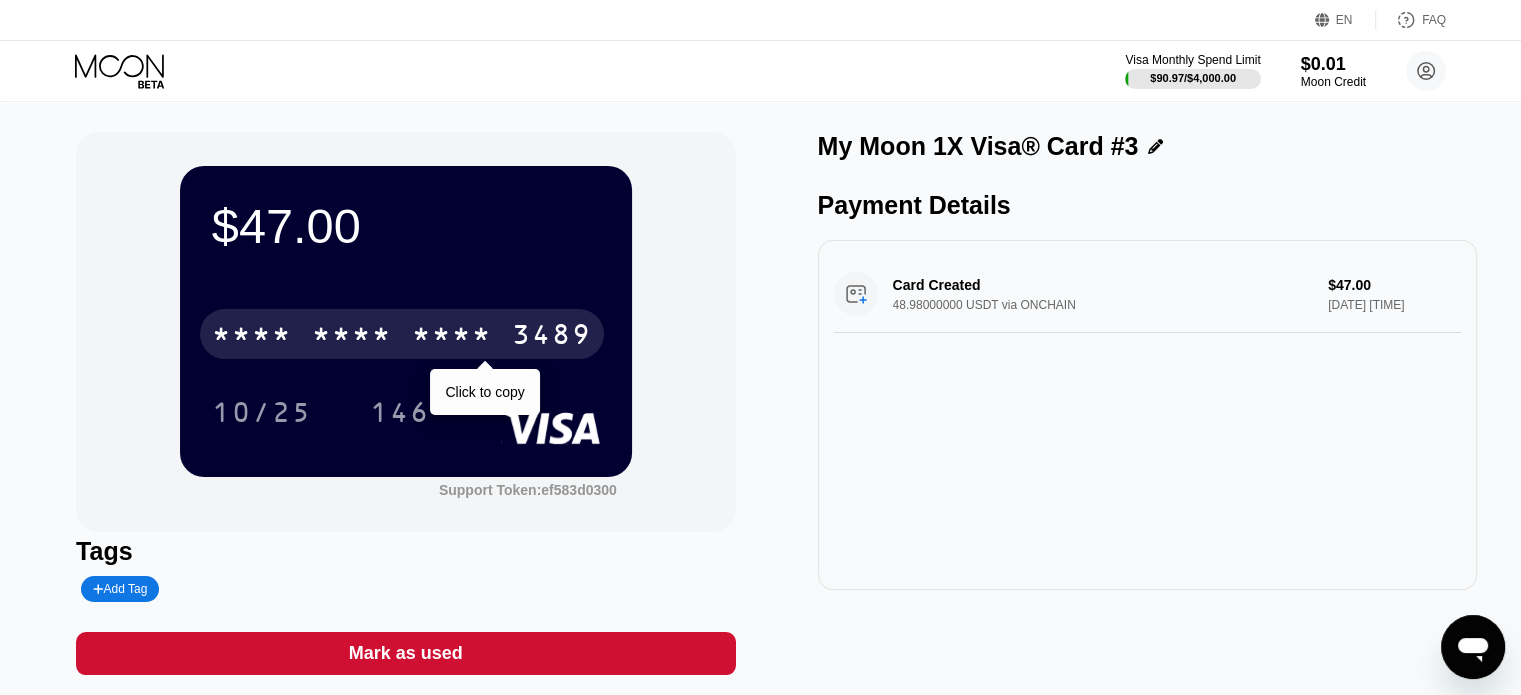 click on "* * * *" at bounding box center (452, 337) 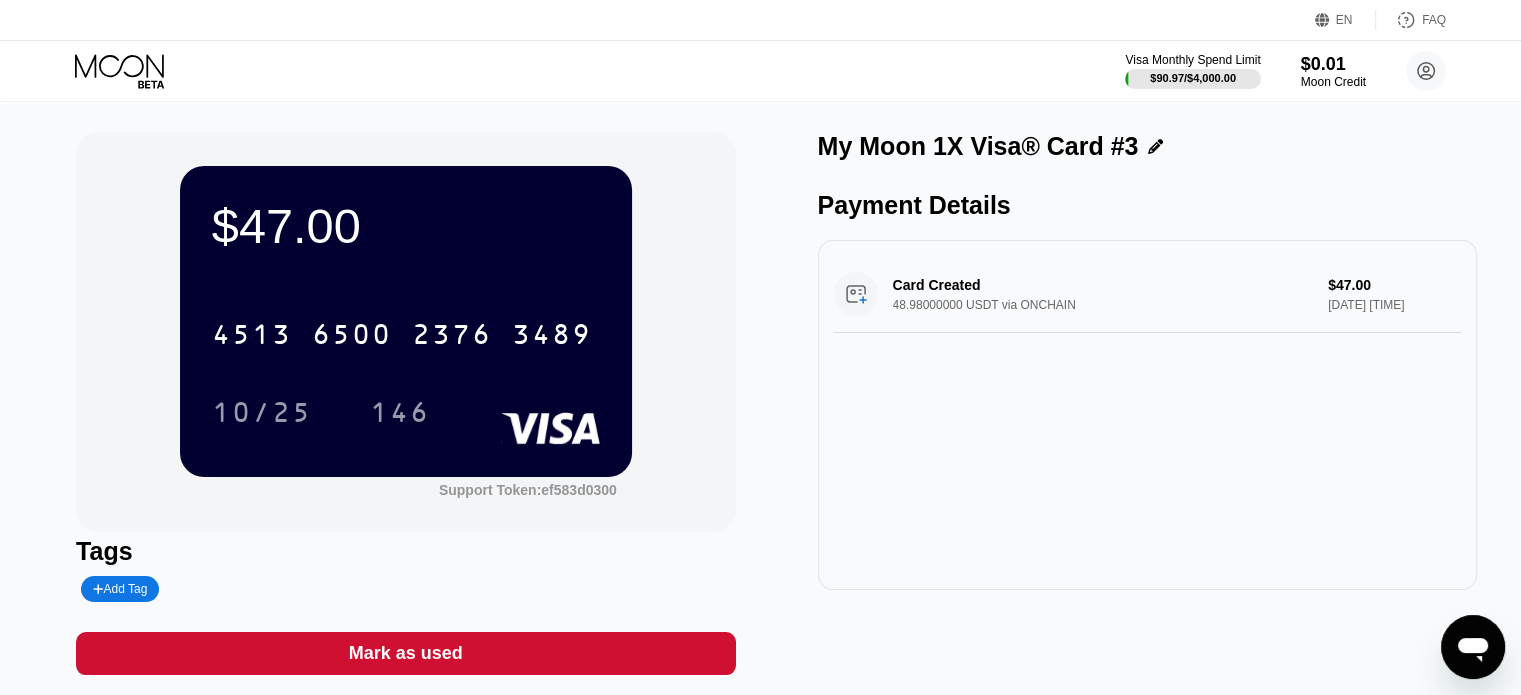 click 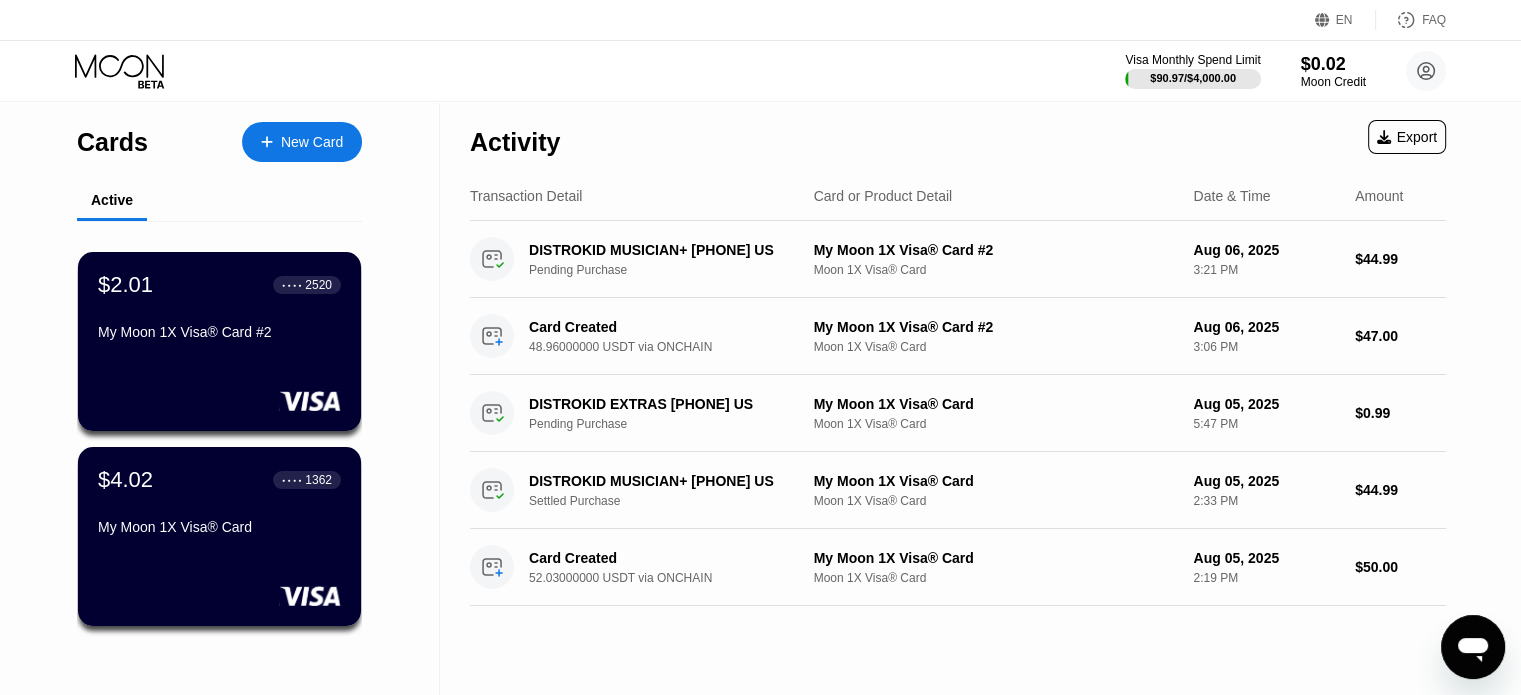 click on "New Card" at bounding box center (312, 142) 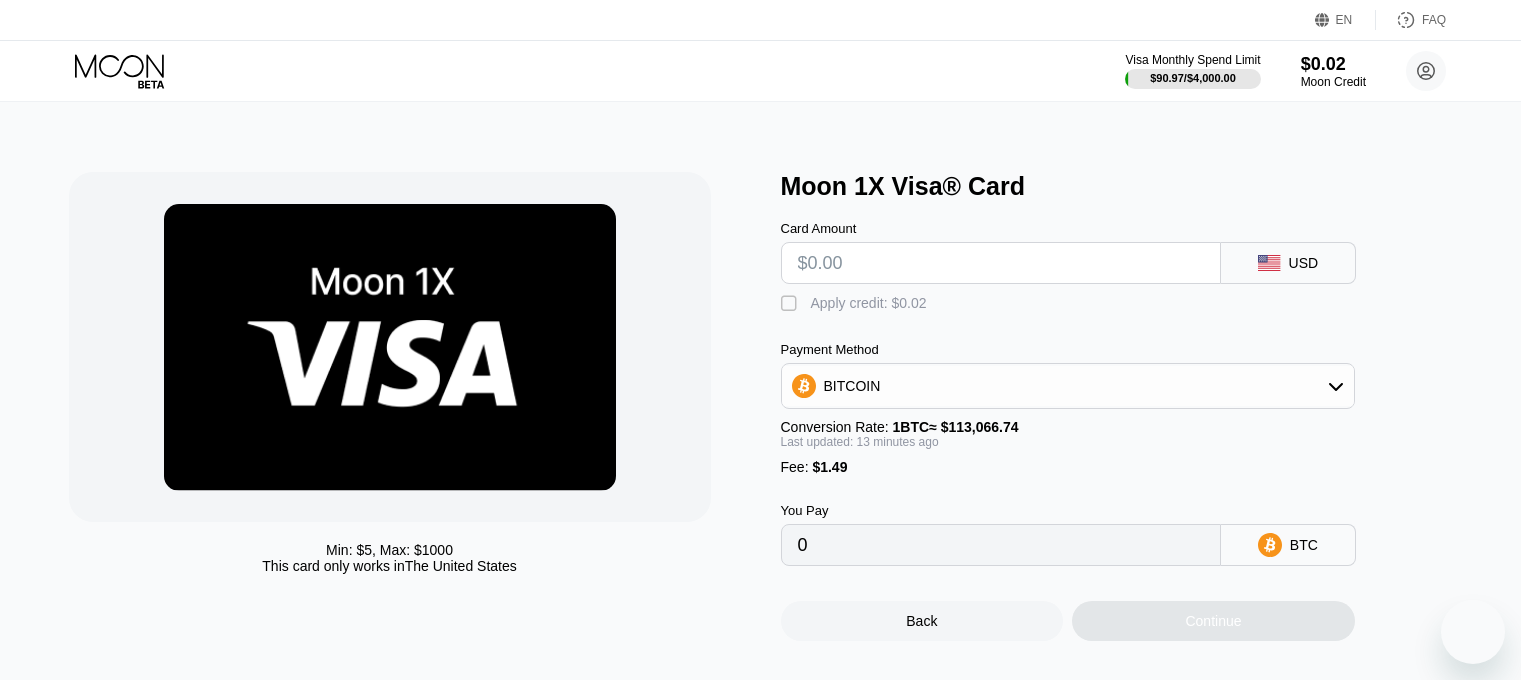 scroll, scrollTop: 100, scrollLeft: 0, axis: vertical 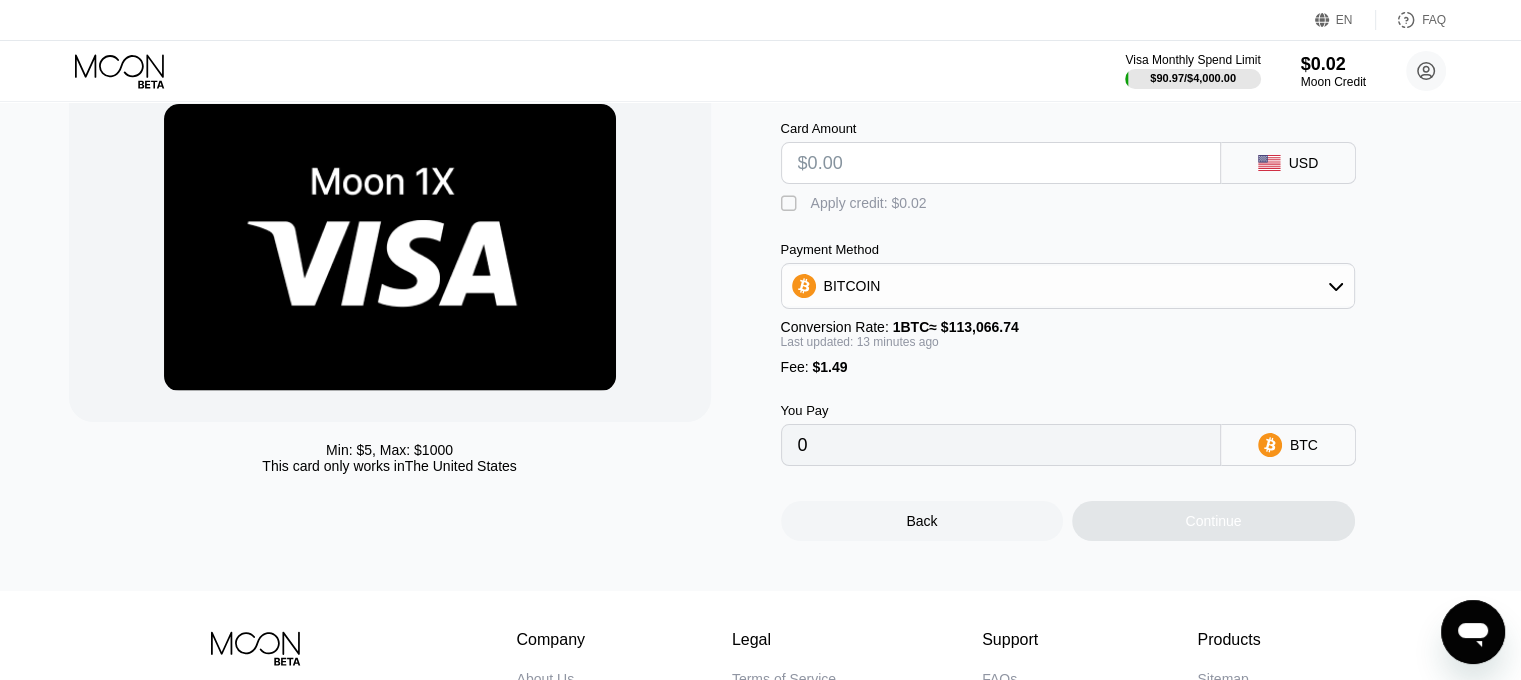 click at bounding box center (1001, 163) 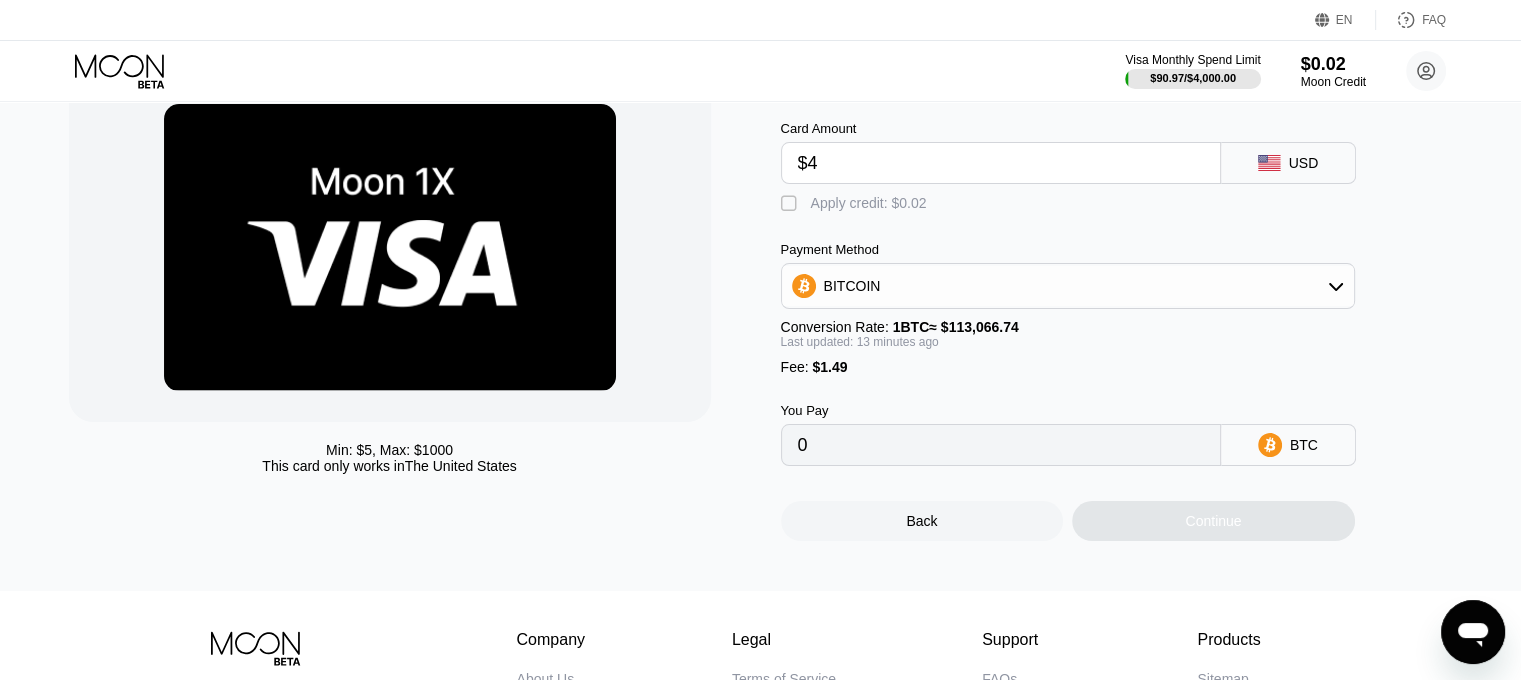type on "$47" 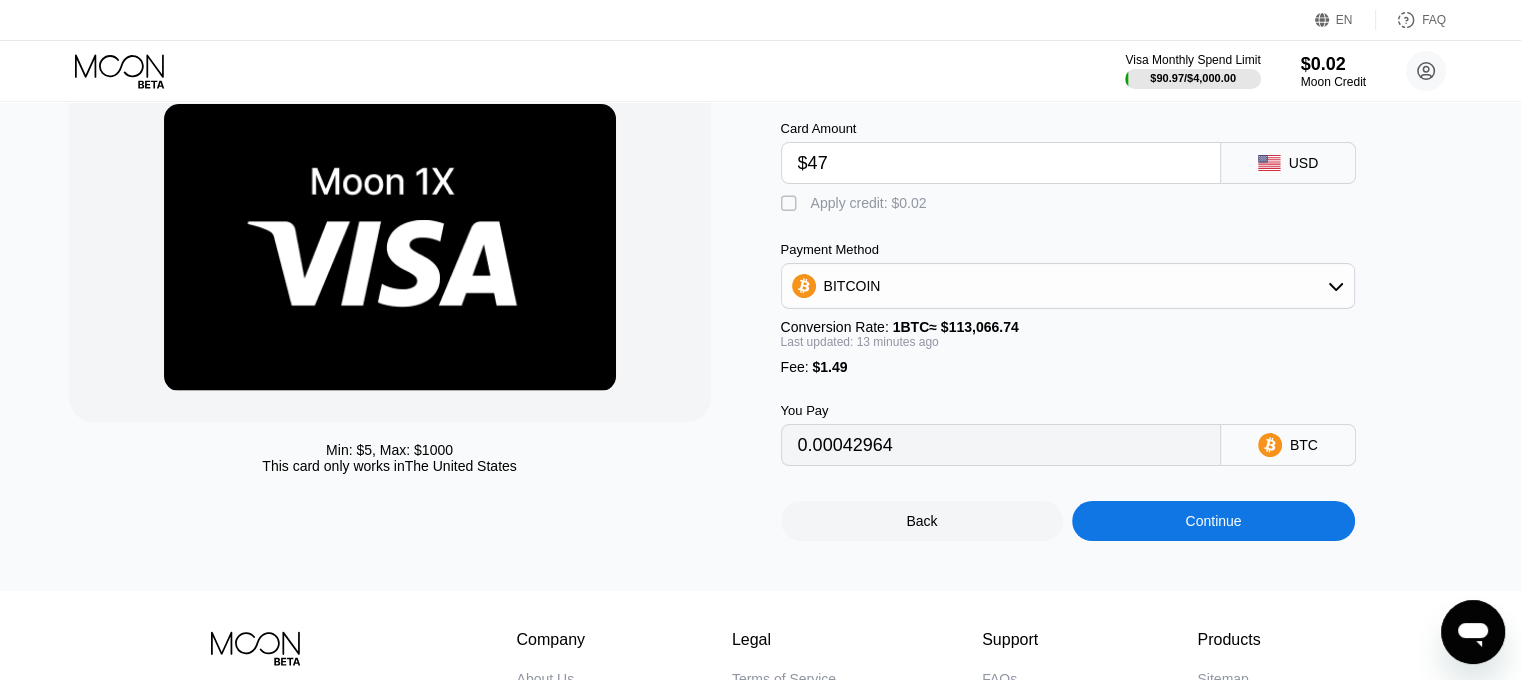 type on "0.00042964" 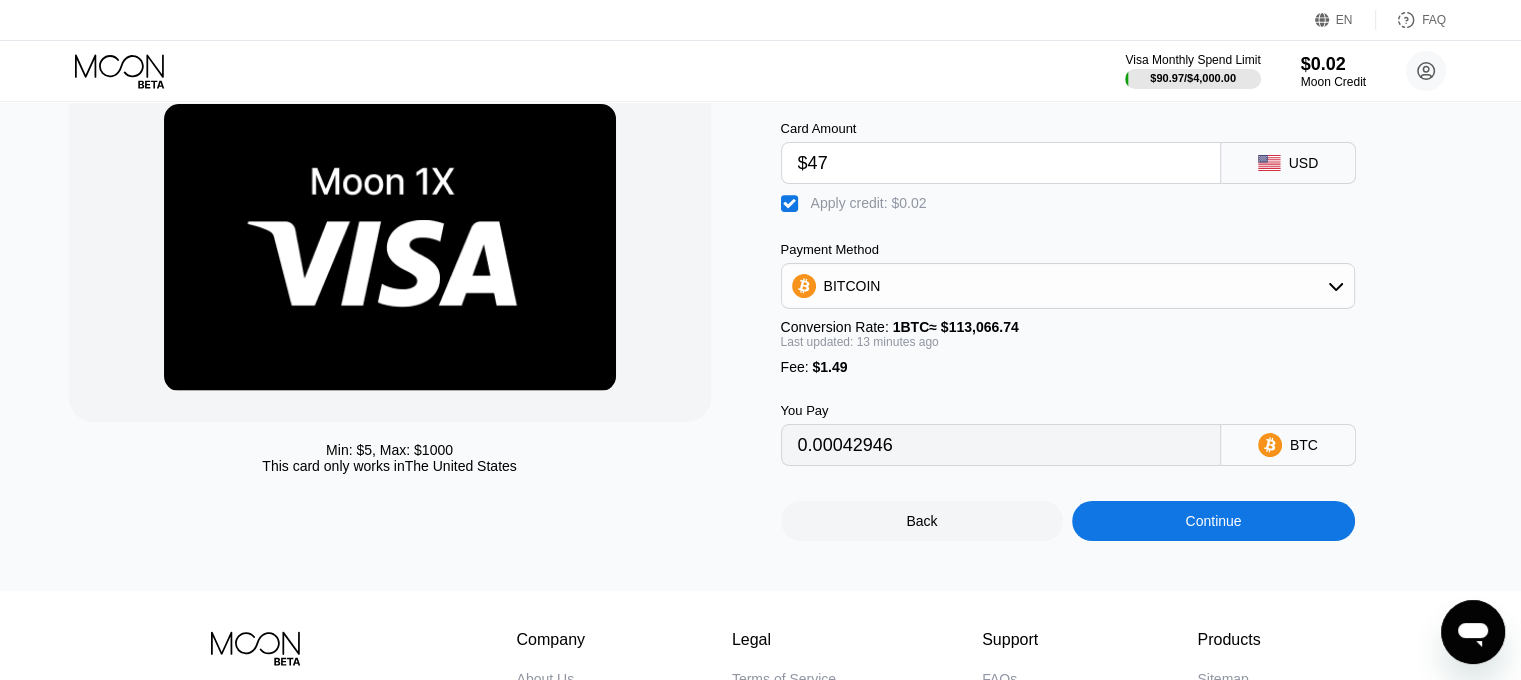 click on "BITCOIN" at bounding box center [1068, 286] 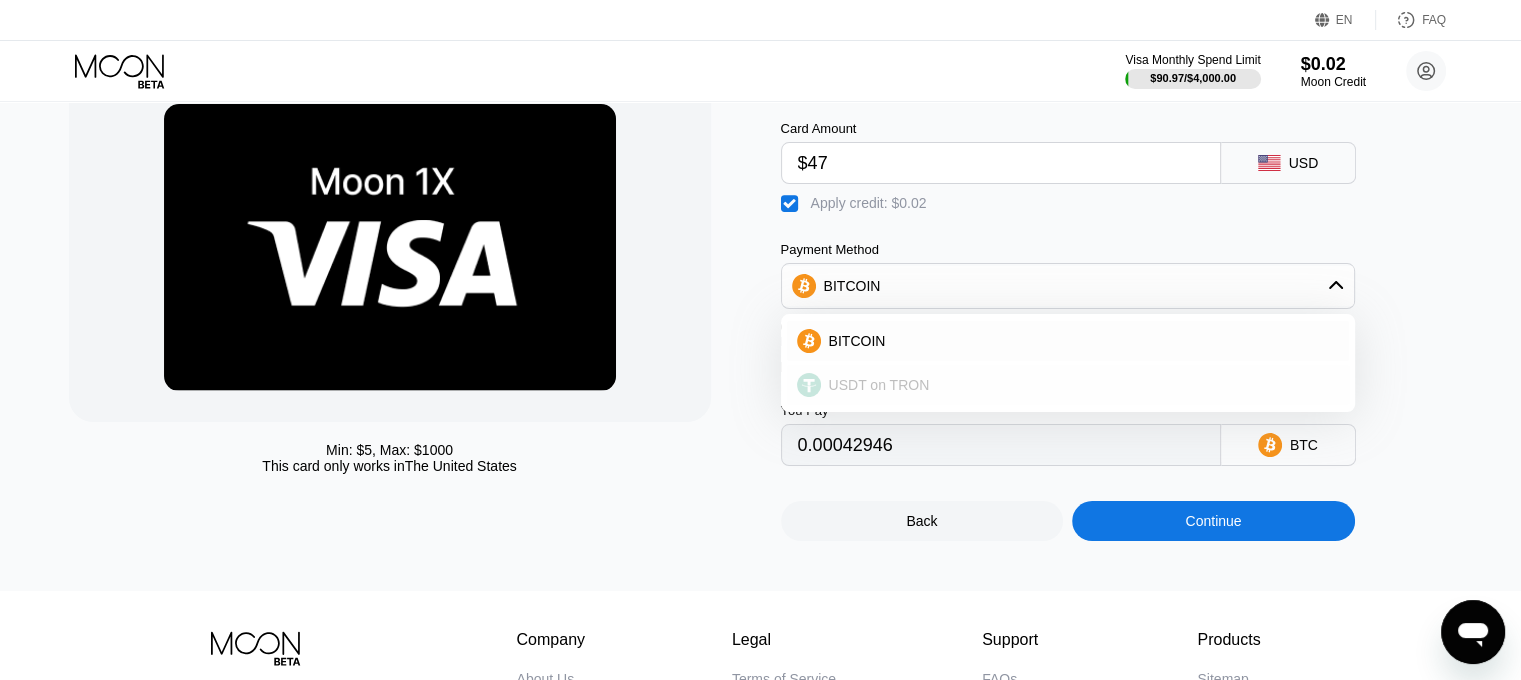 click on "USDT on TRON" at bounding box center [879, 385] 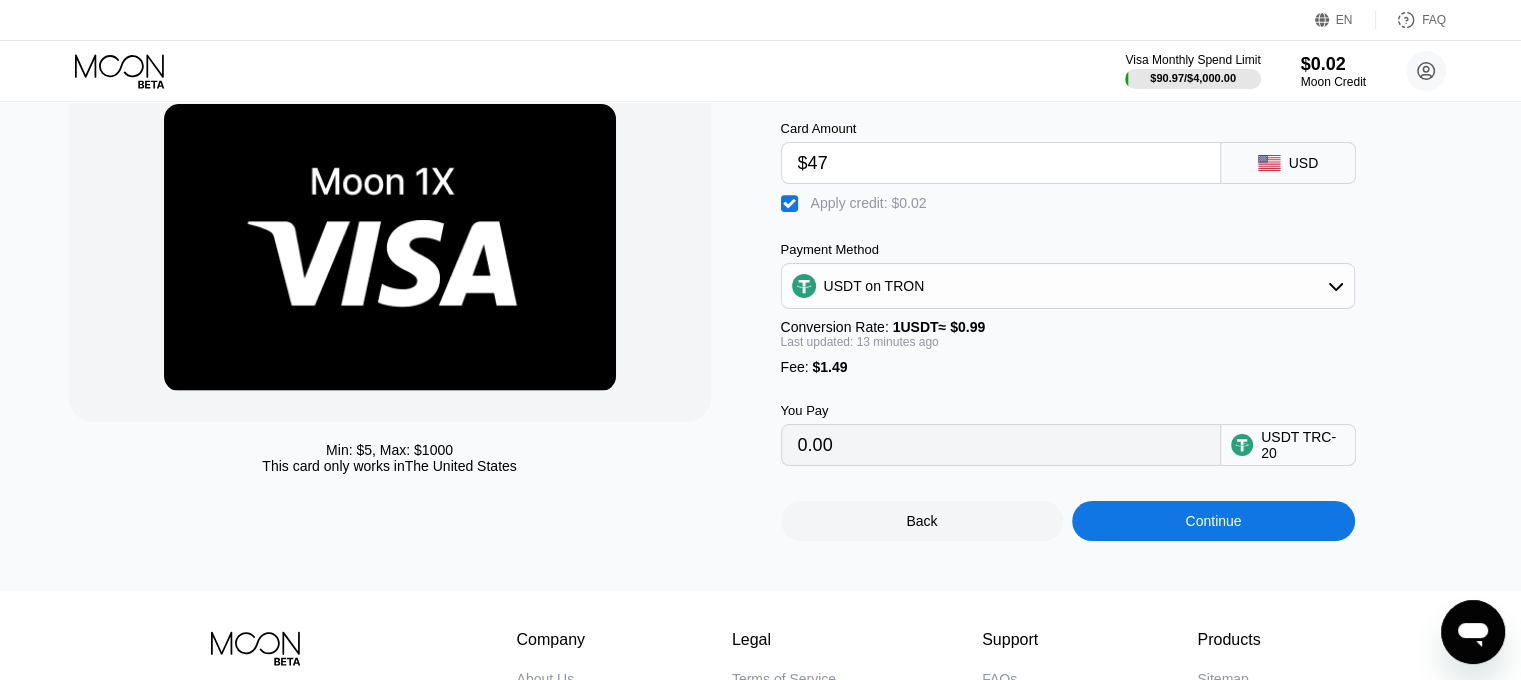 type on "48.96" 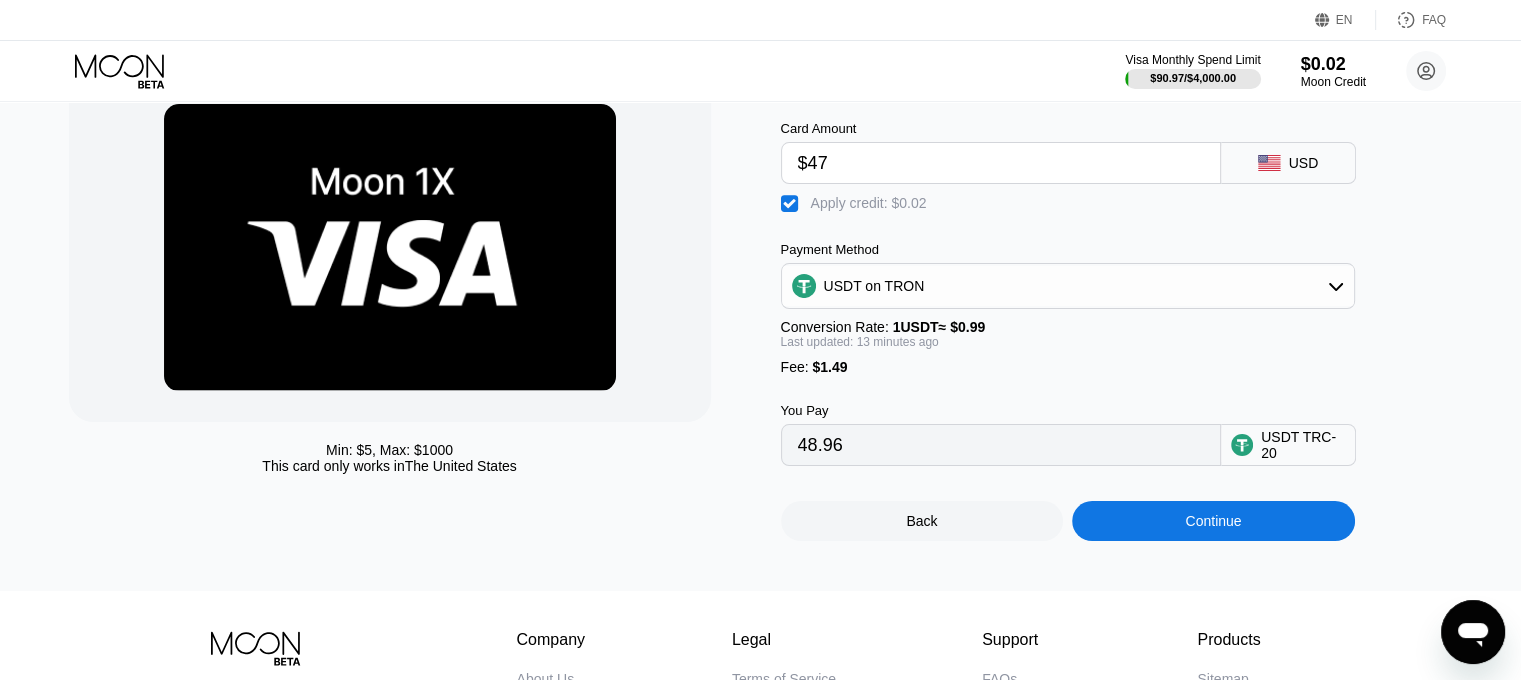 click on "Continue" at bounding box center (1213, 521) 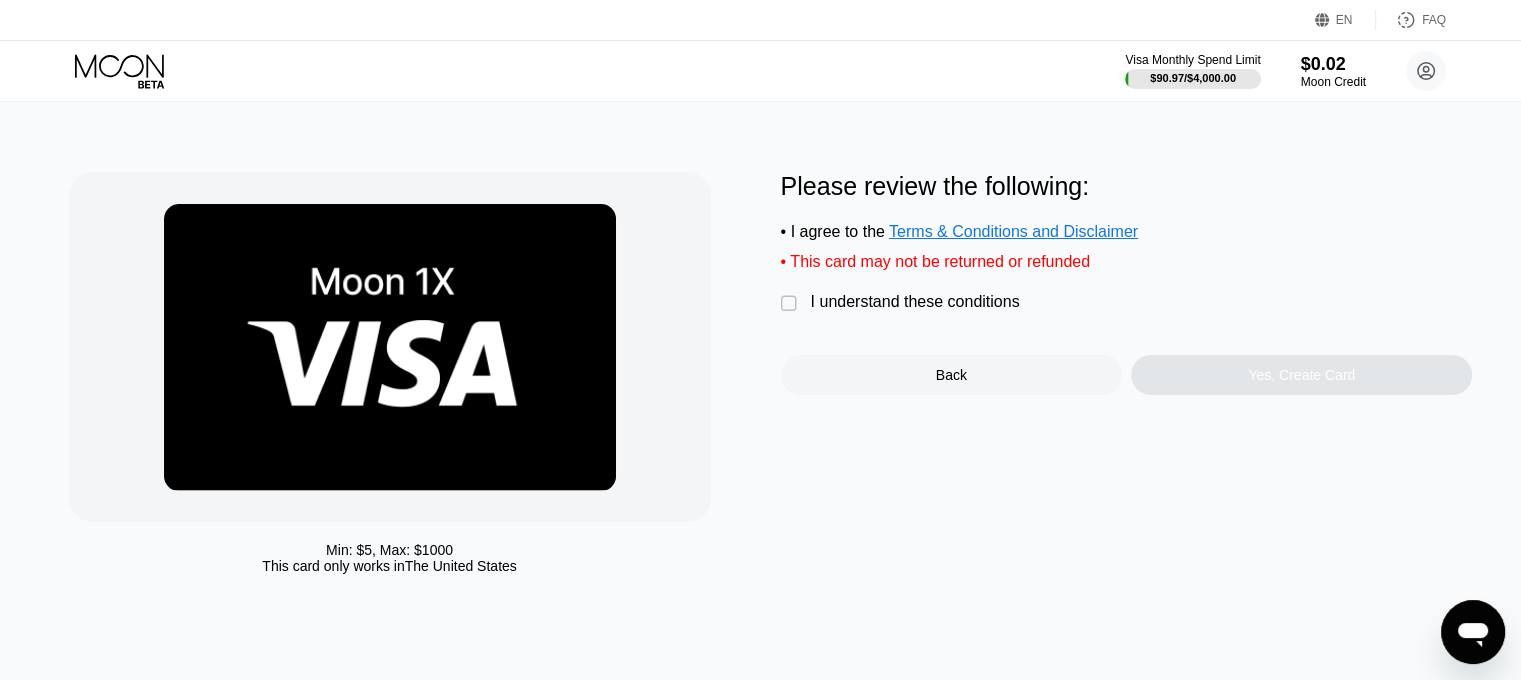 scroll, scrollTop: 0, scrollLeft: 0, axis: both 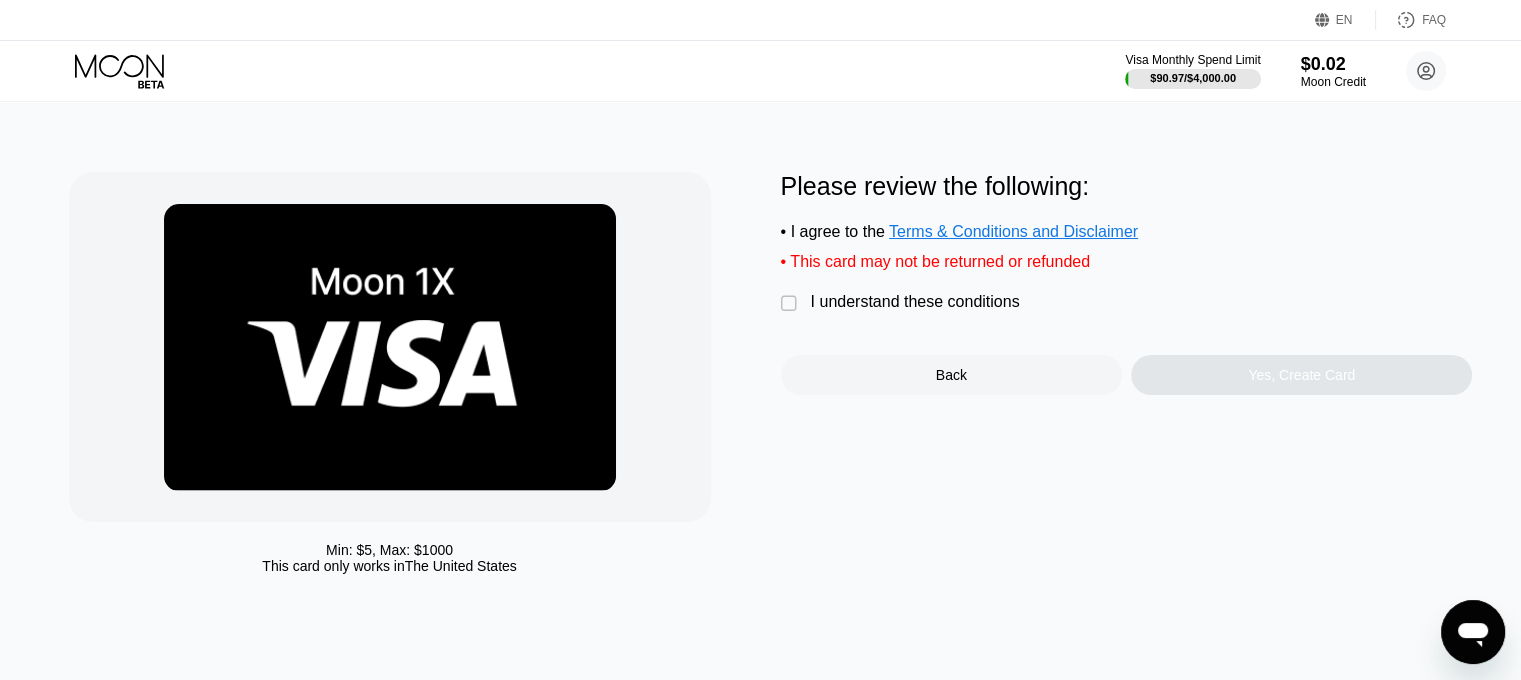 click on " I understand these conditions" at bounding box center [905, 303] 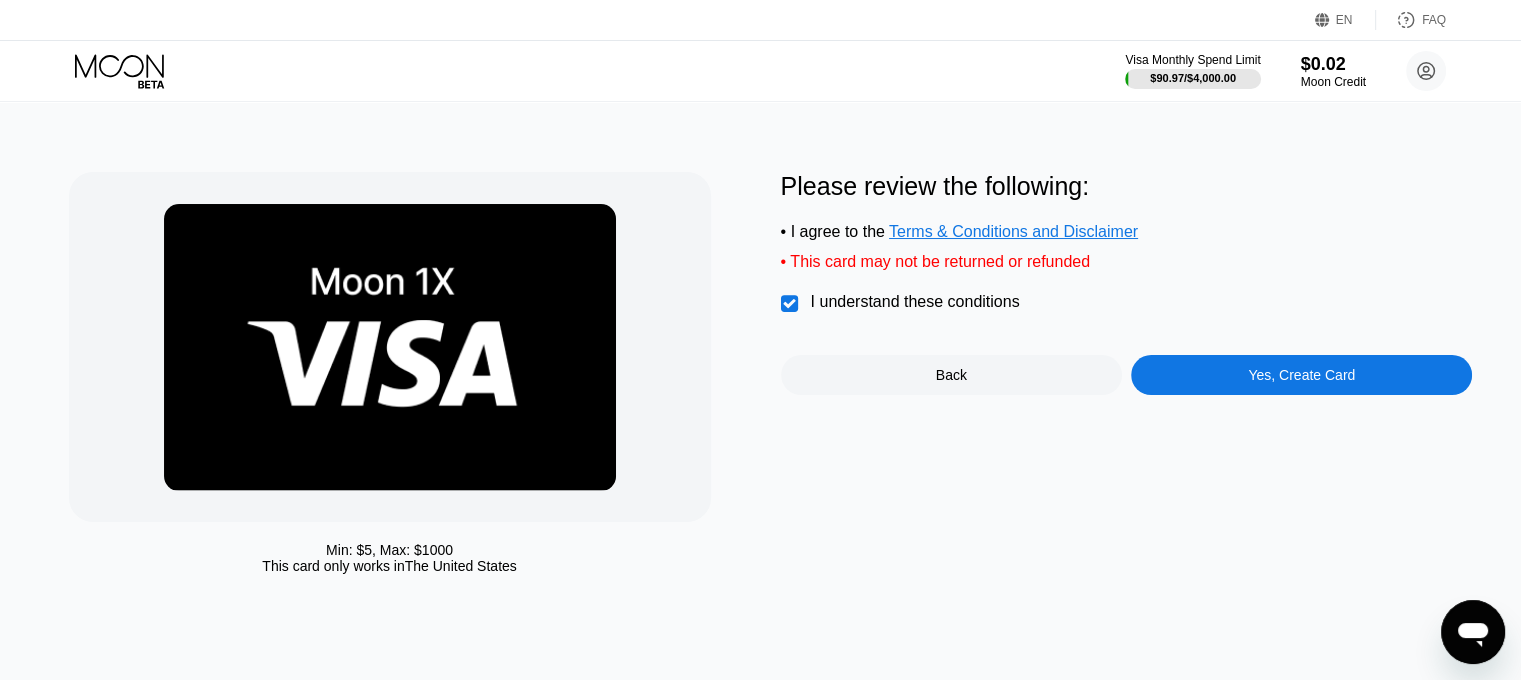 click on "Yes, Create Card" at bounding box center [1301, 375] 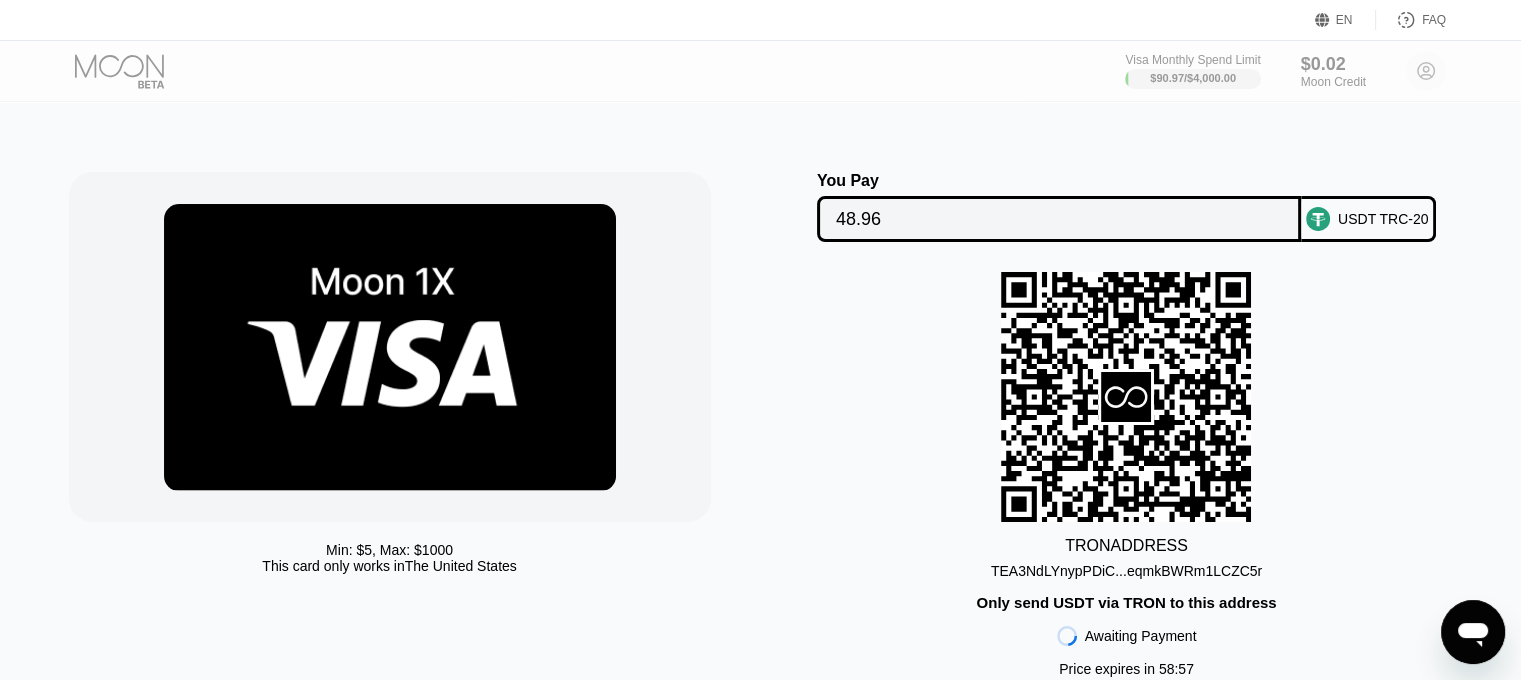 click on "TEA3NdLYnypPDiC...eqmkBWRm1LCZC5r" at bounding box center (1126, 571) 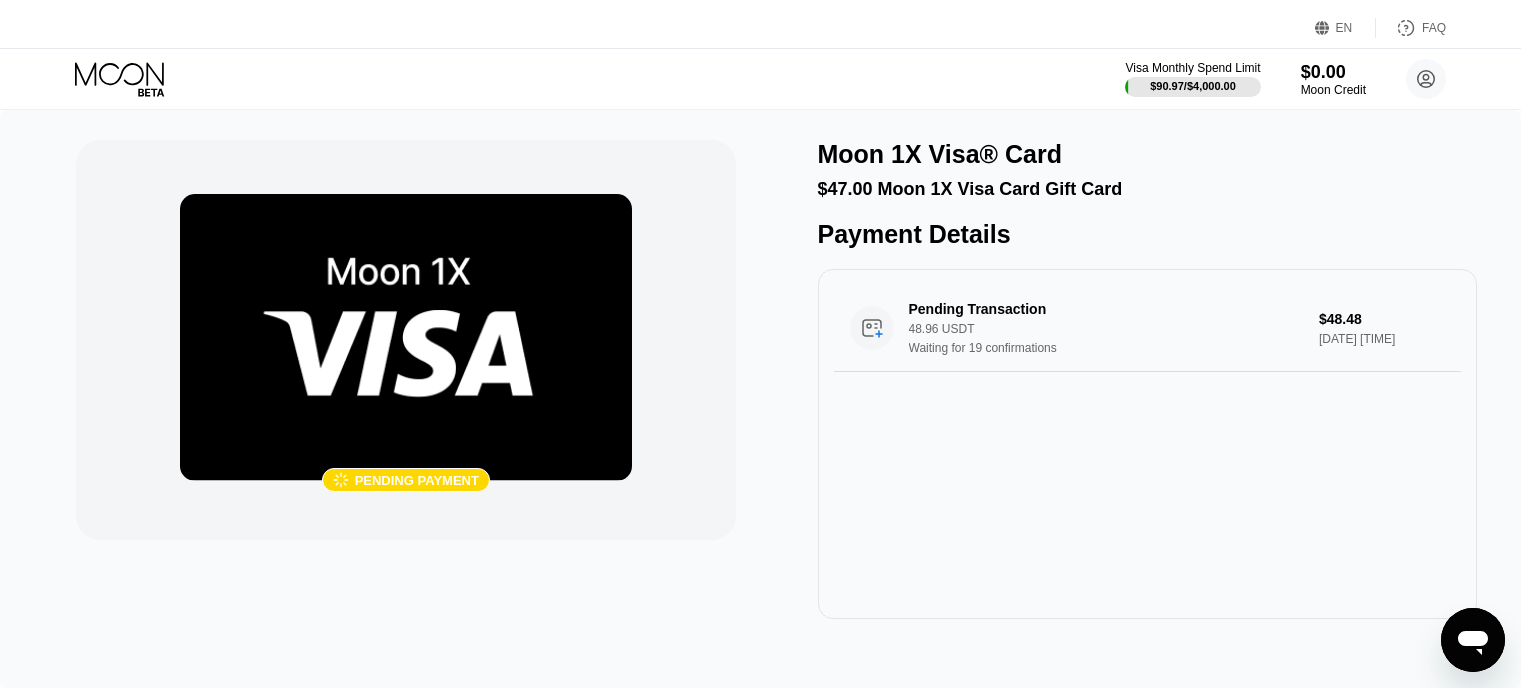 scroll, scrollTop: 0, scrollLeft: 0, axis: both 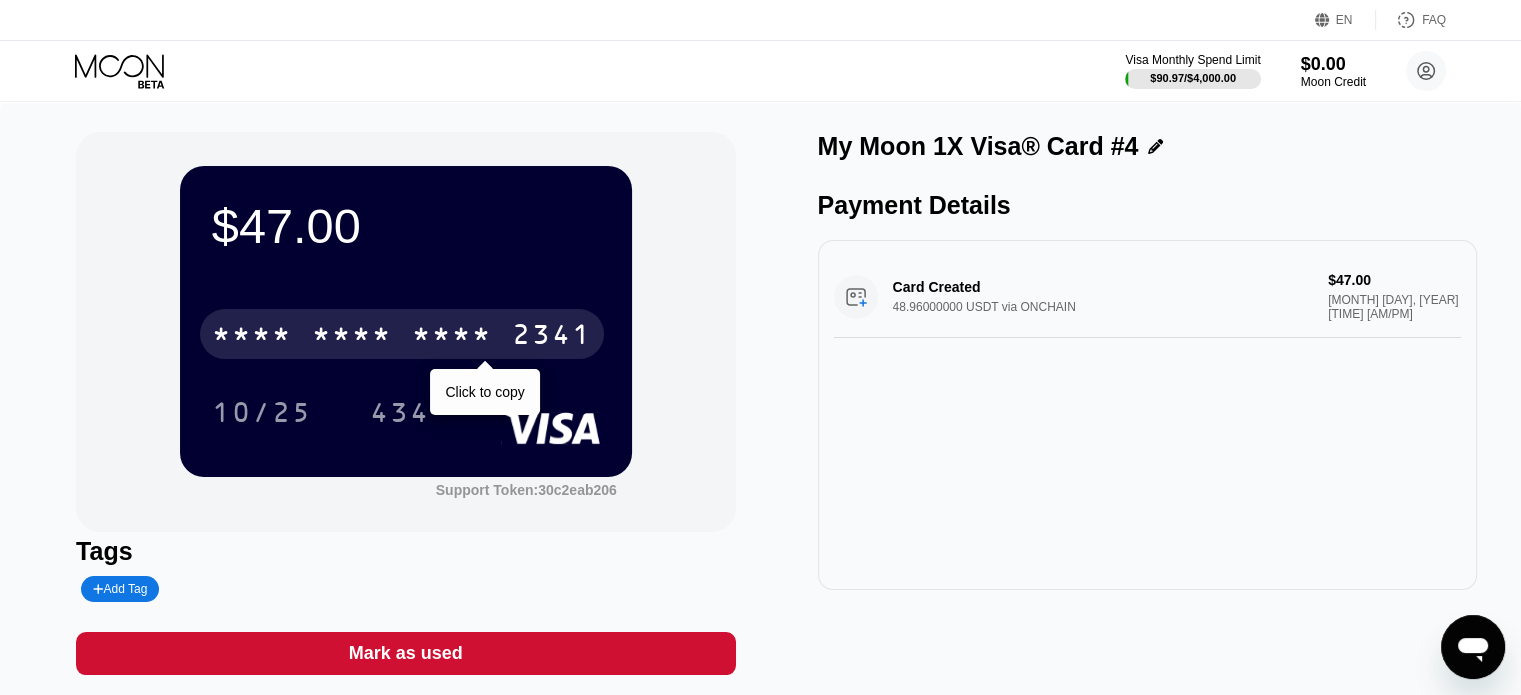 click on "* * * *" at bounding box center (352, 337) 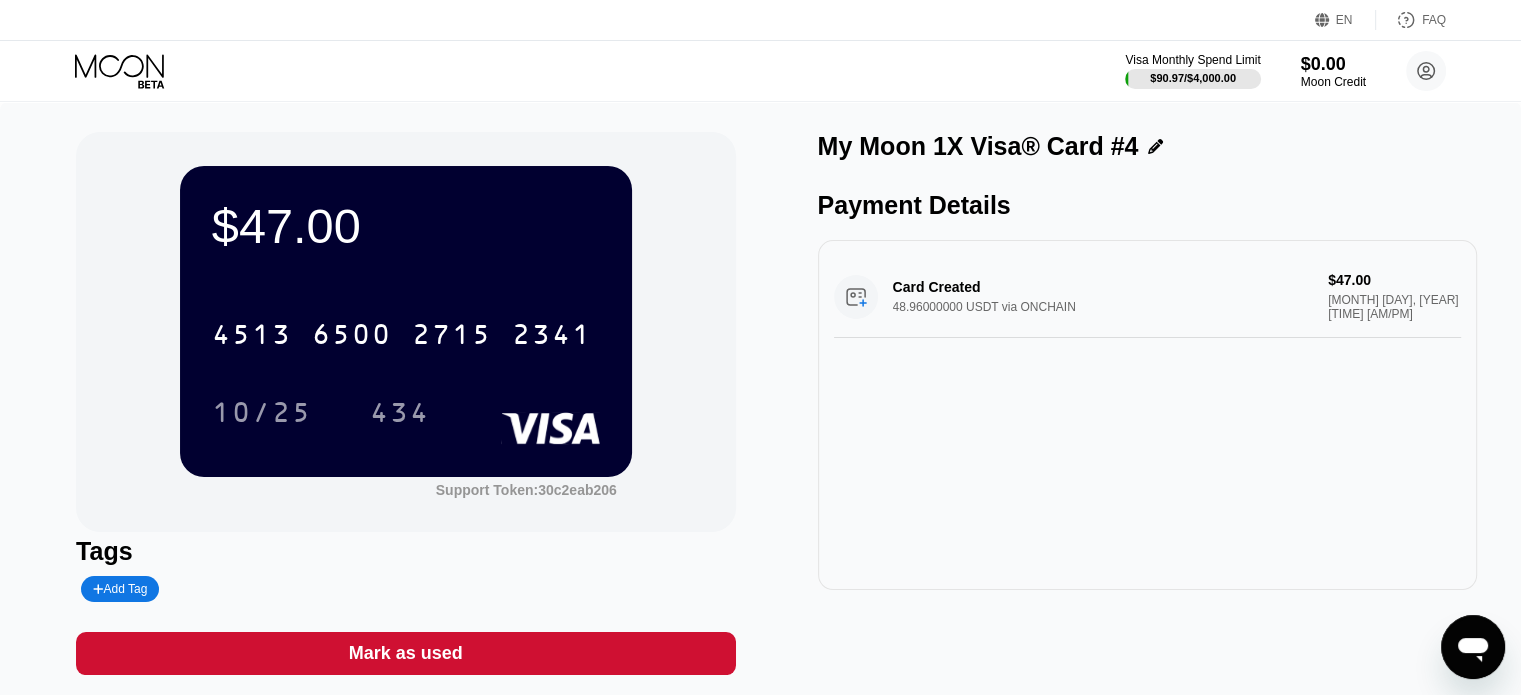 click 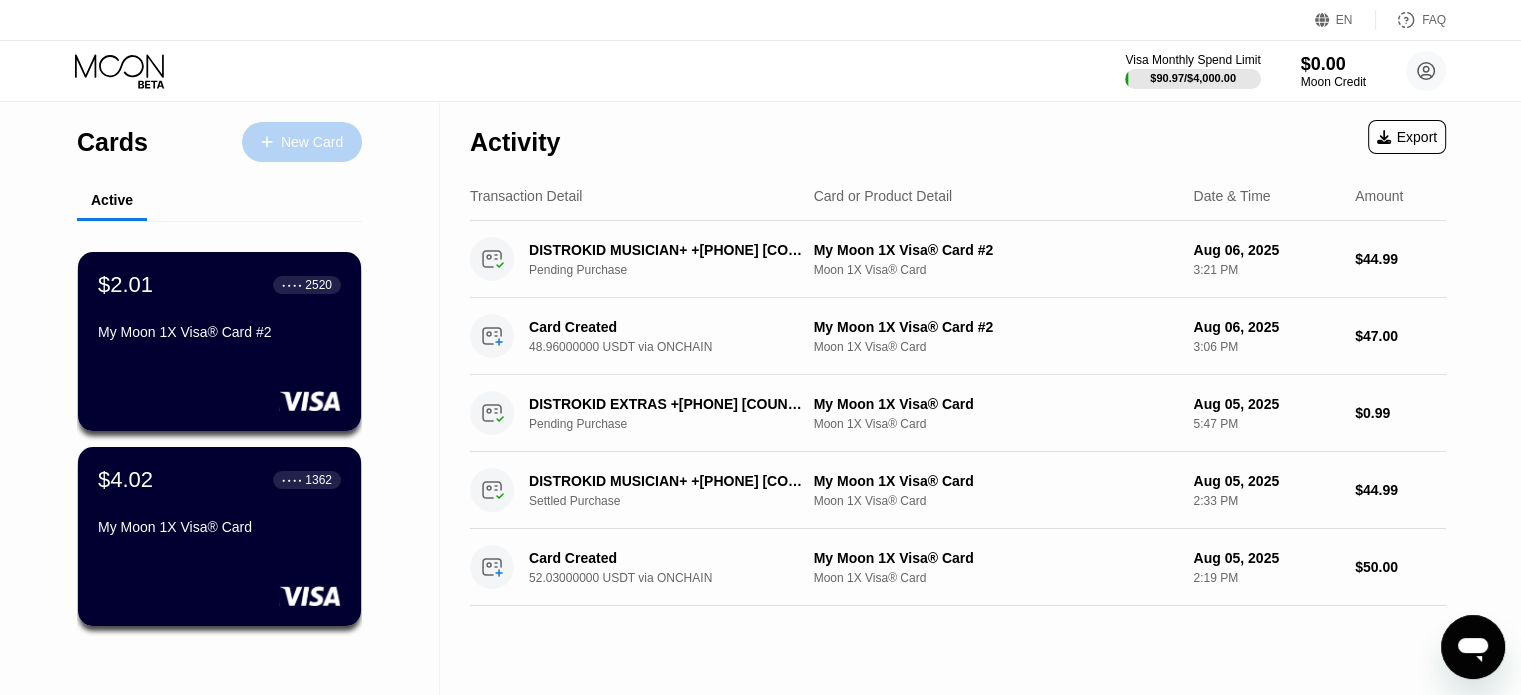 click on "New Card" at bounding box center [312, 142] 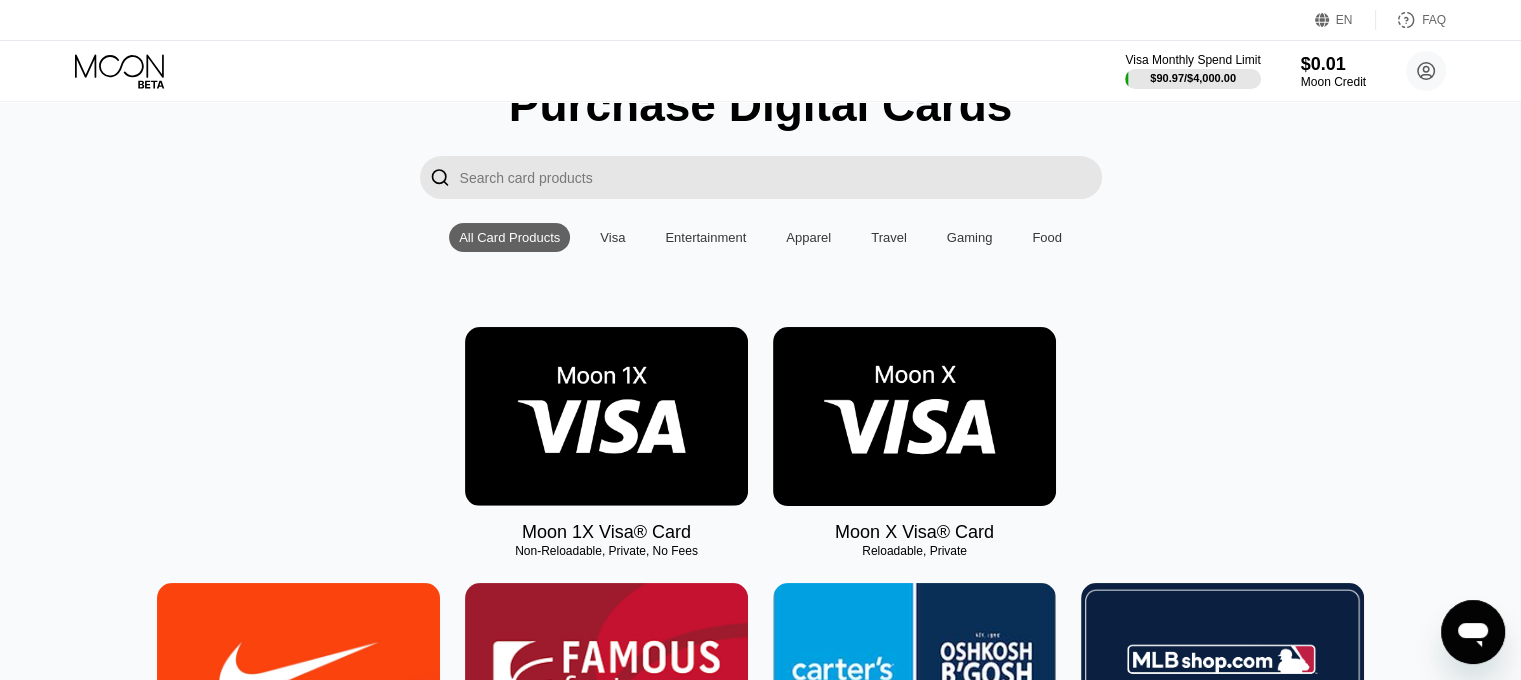 scroll, scrollTop: 200, scrollLeft: 0, axis: vertical 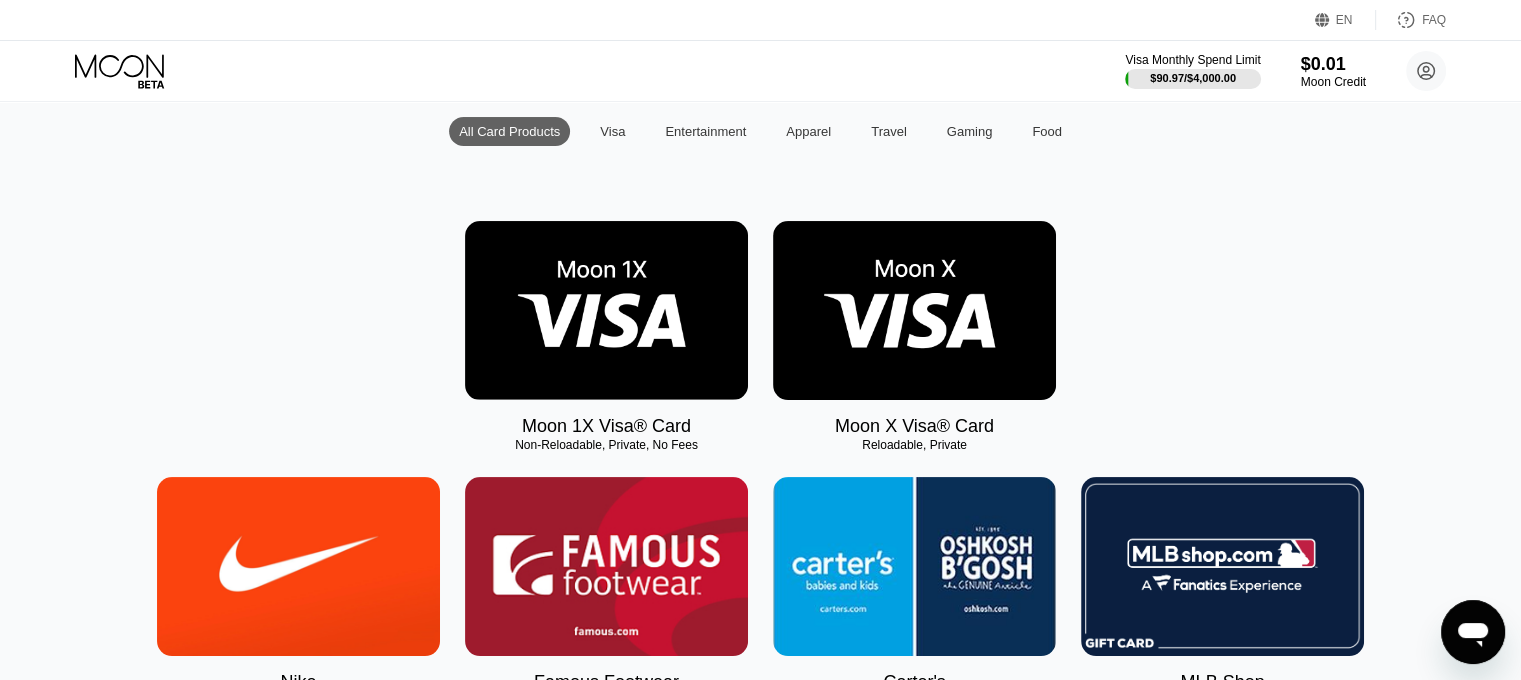 click at bounding box center (606, 310) 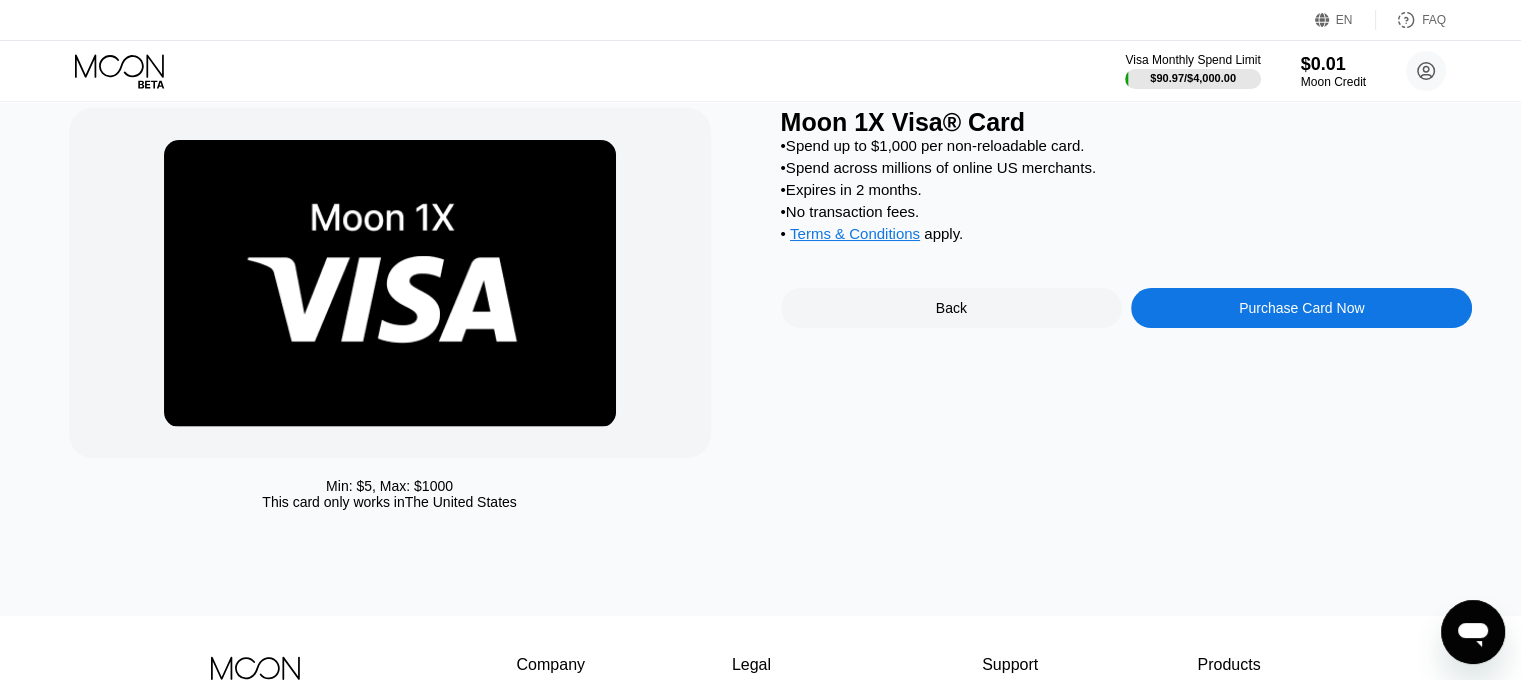 scroll, scrollTop: 100, scrollLeft: 0, axis: vertical 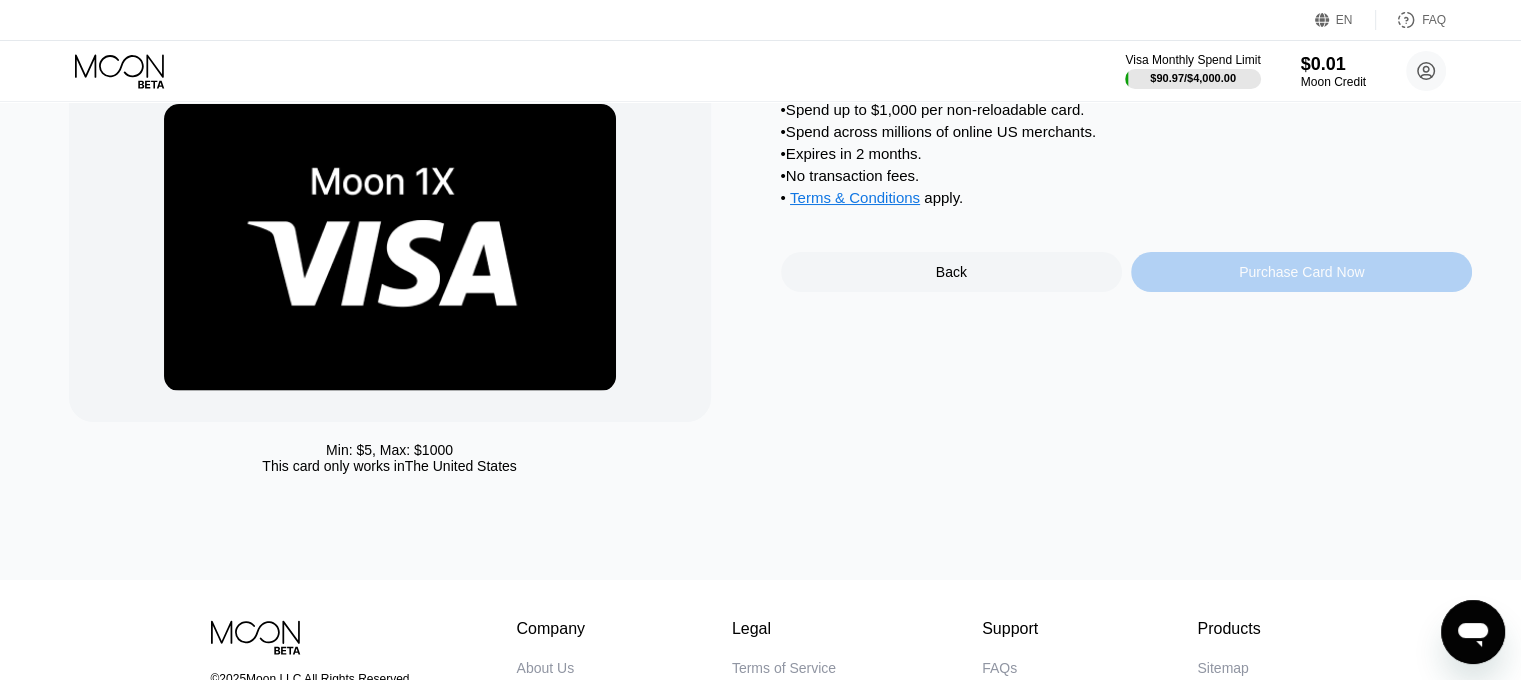 click on "Purchase Card Now" at bounding box center (1301, 272) 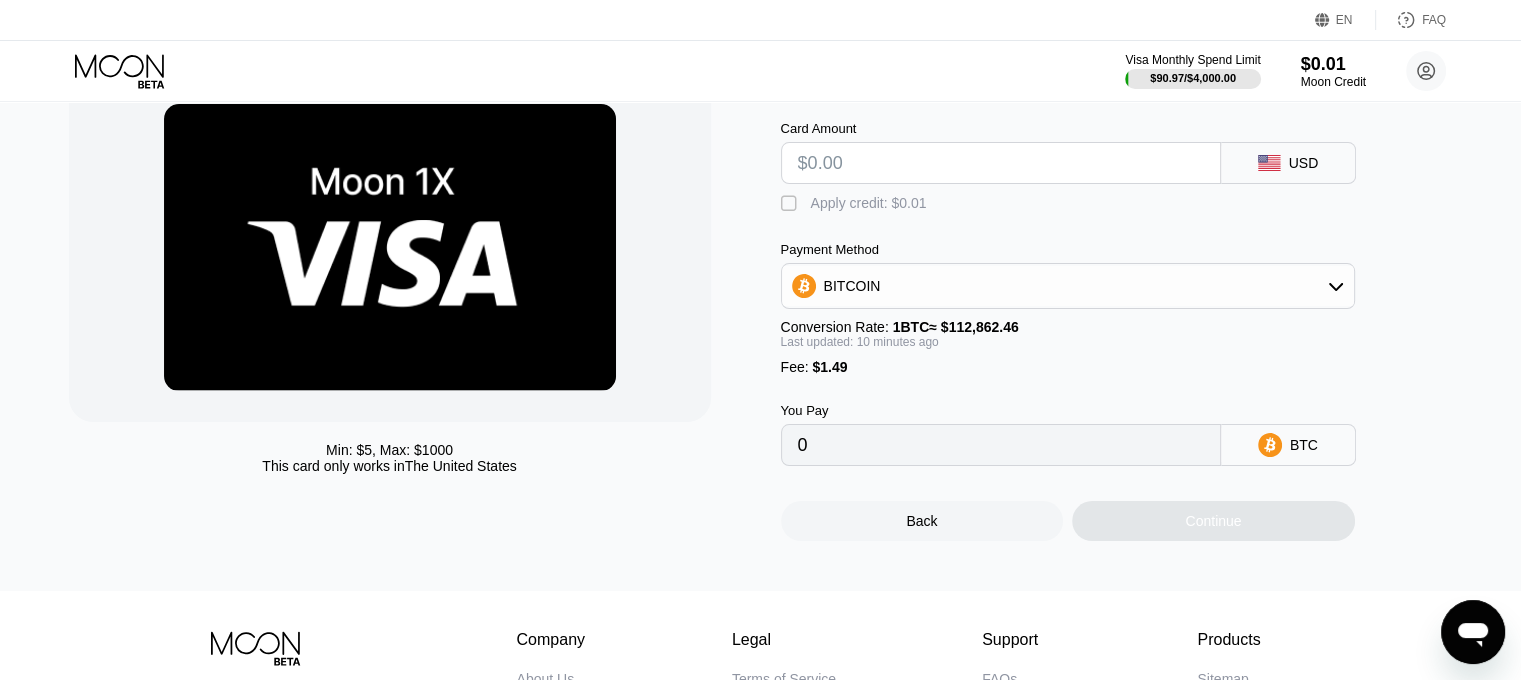 click at bounding box center (1001, 163) 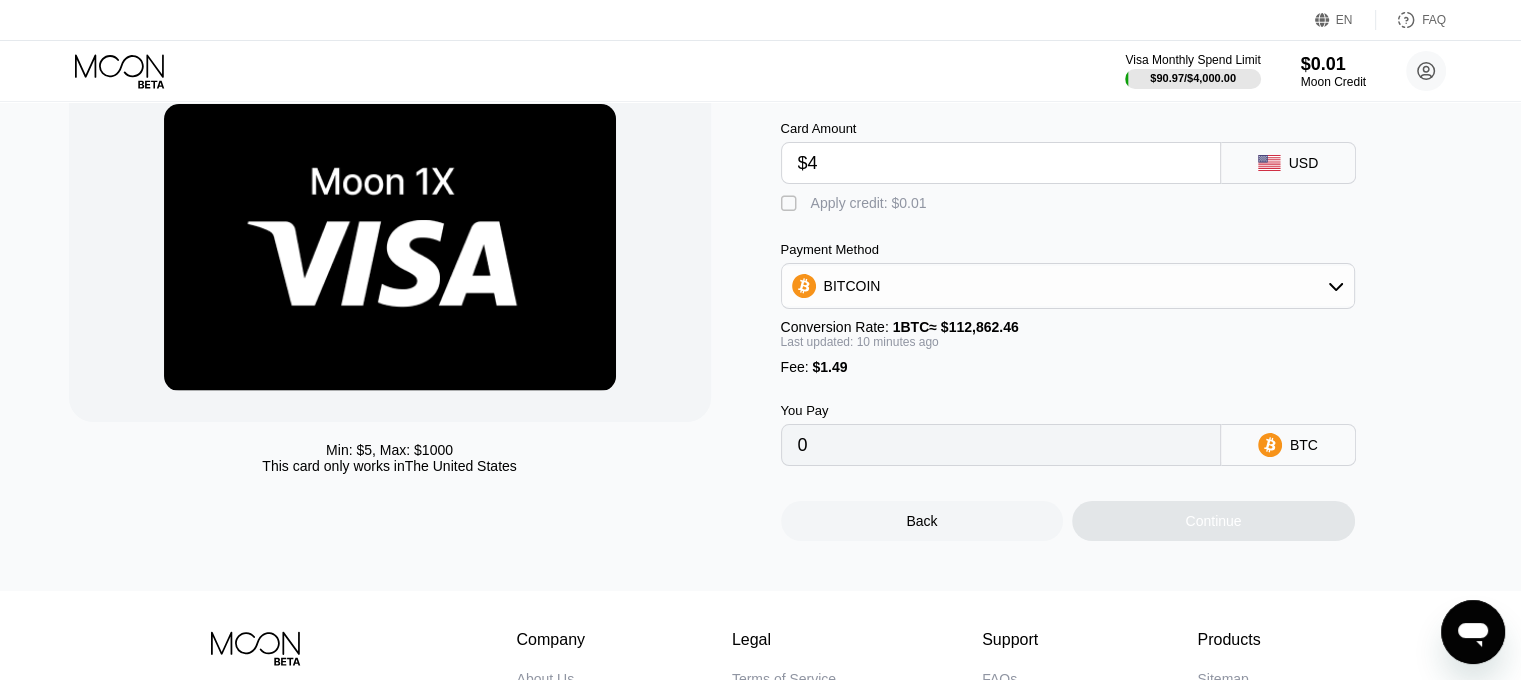 type on "$47" 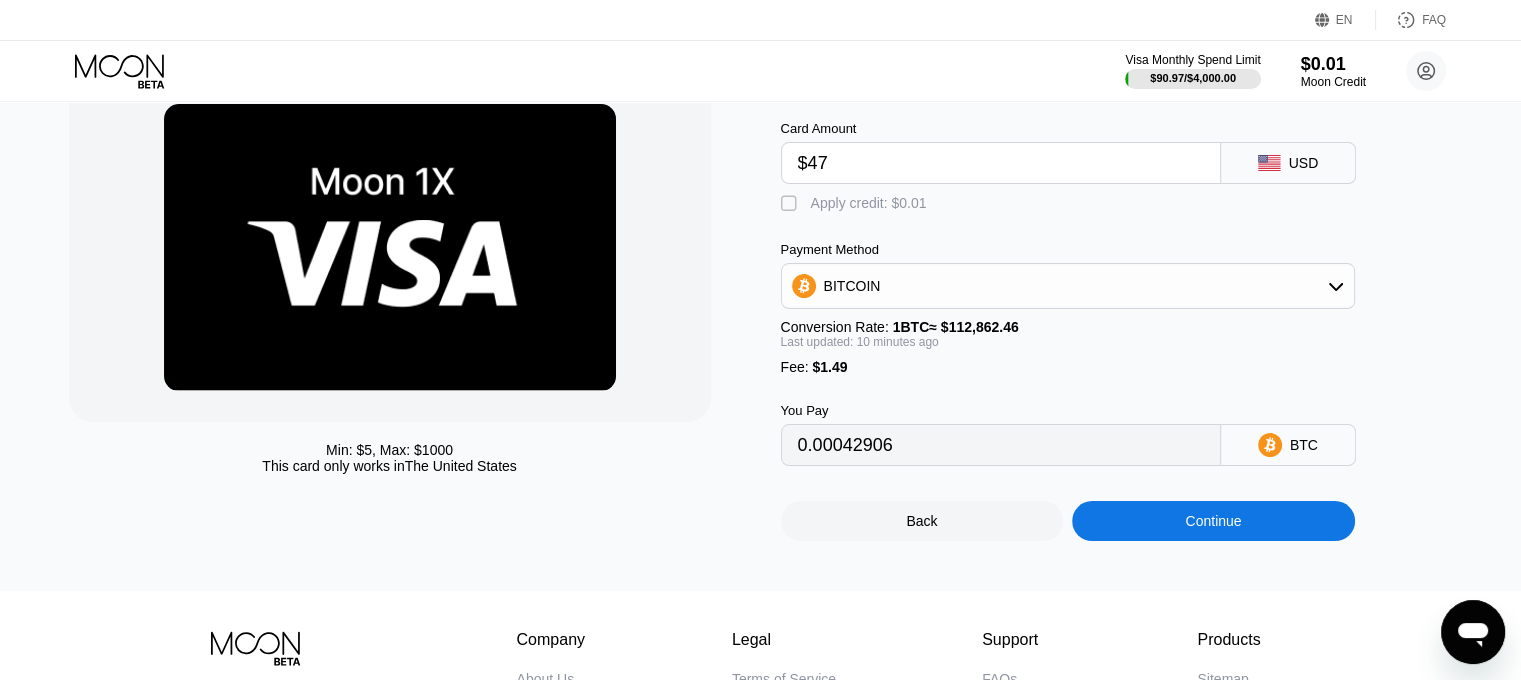type on "0.00042906" 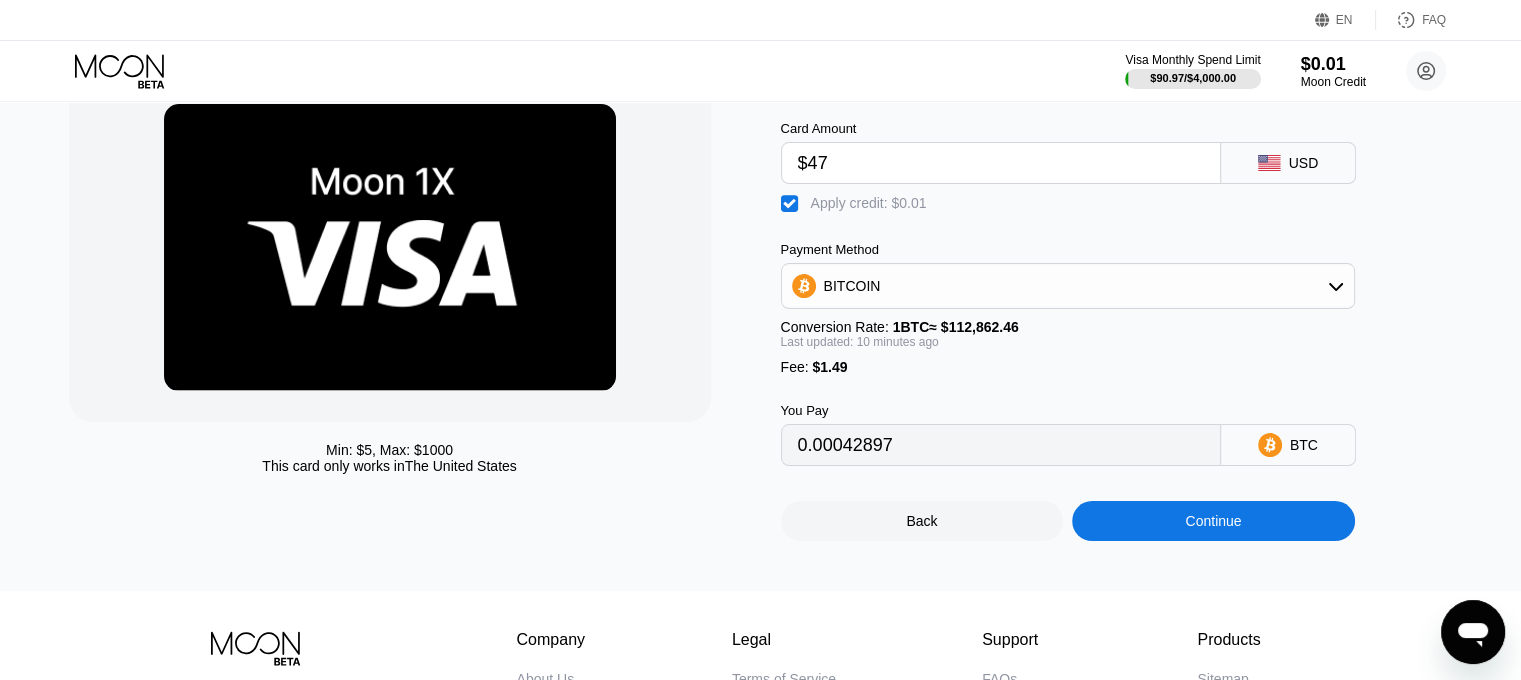 click on "Payment Method BITCOIN Conversion Rate:   1  BTC  ≈   $112,862.46 Last updated:   10 minutes ago Fee :   $1.49" at bounding box center (1068, 308) 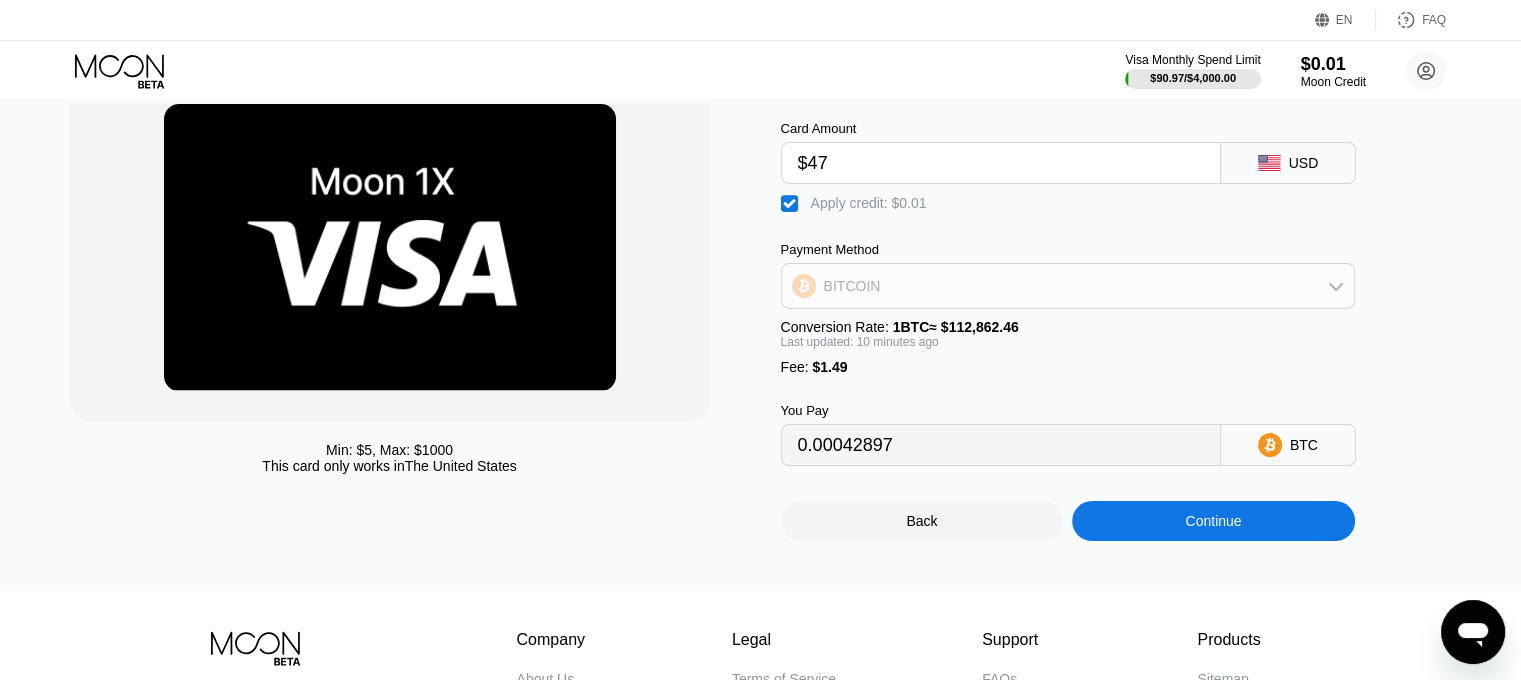 click on "BITCOIN" at bounding box center (1068, 286) 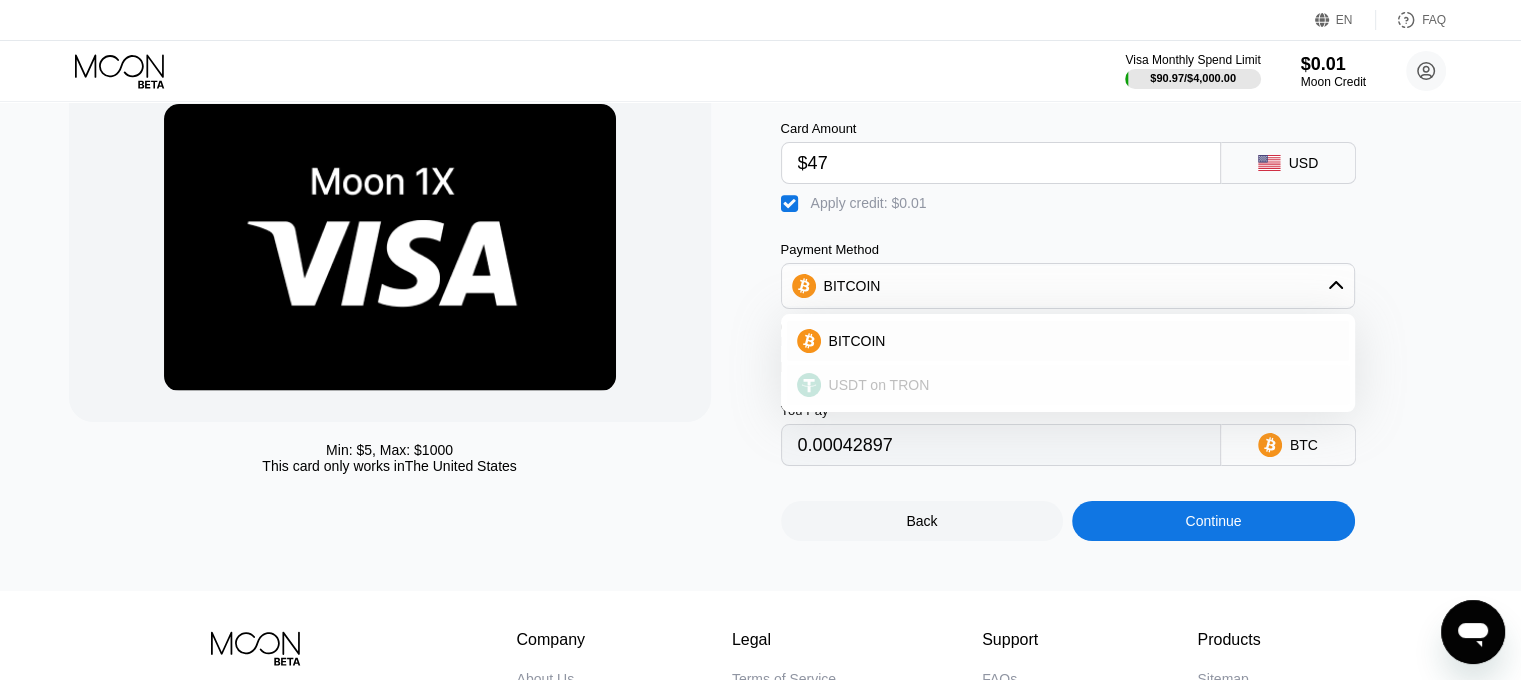 click on "USDT on TRON" at bounding box center (879, 385) 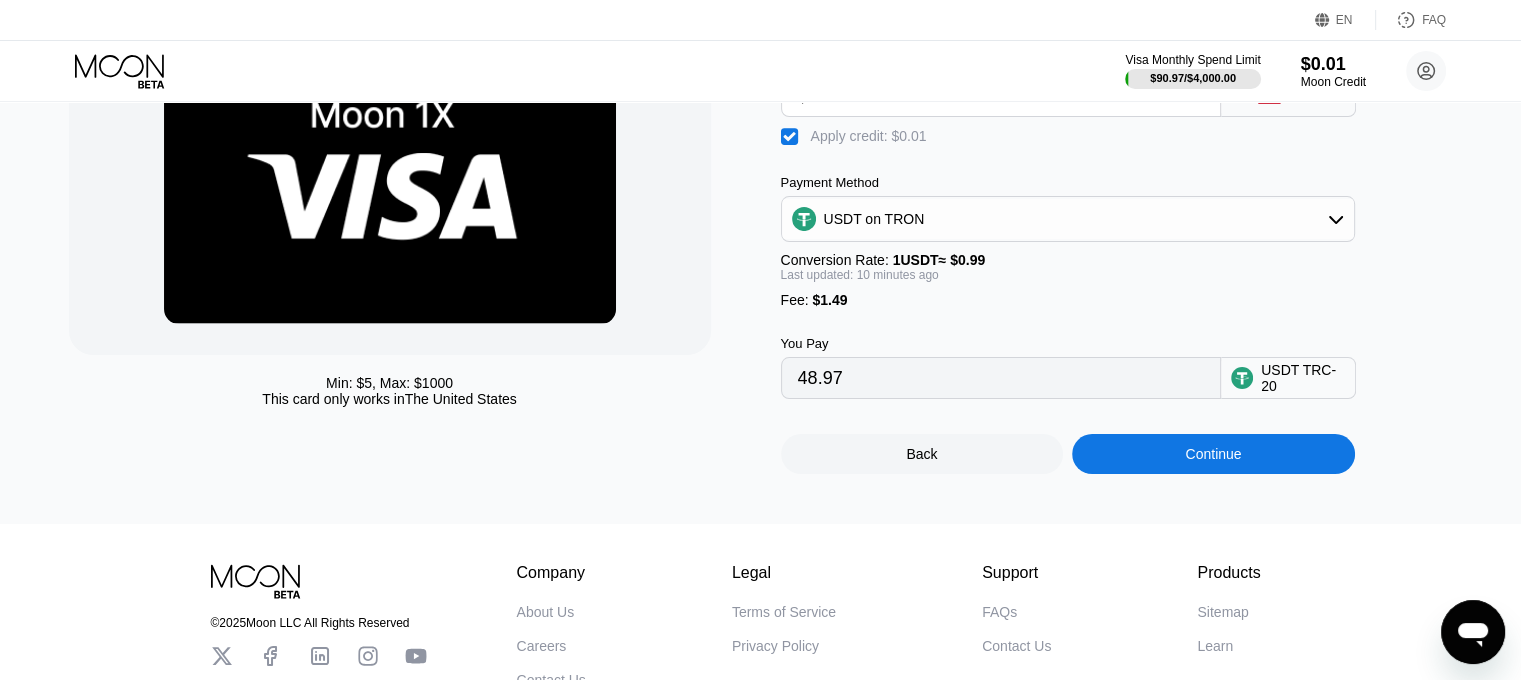 scroll, scrollTop: 200, scrollLeft: 0, axis: vertical 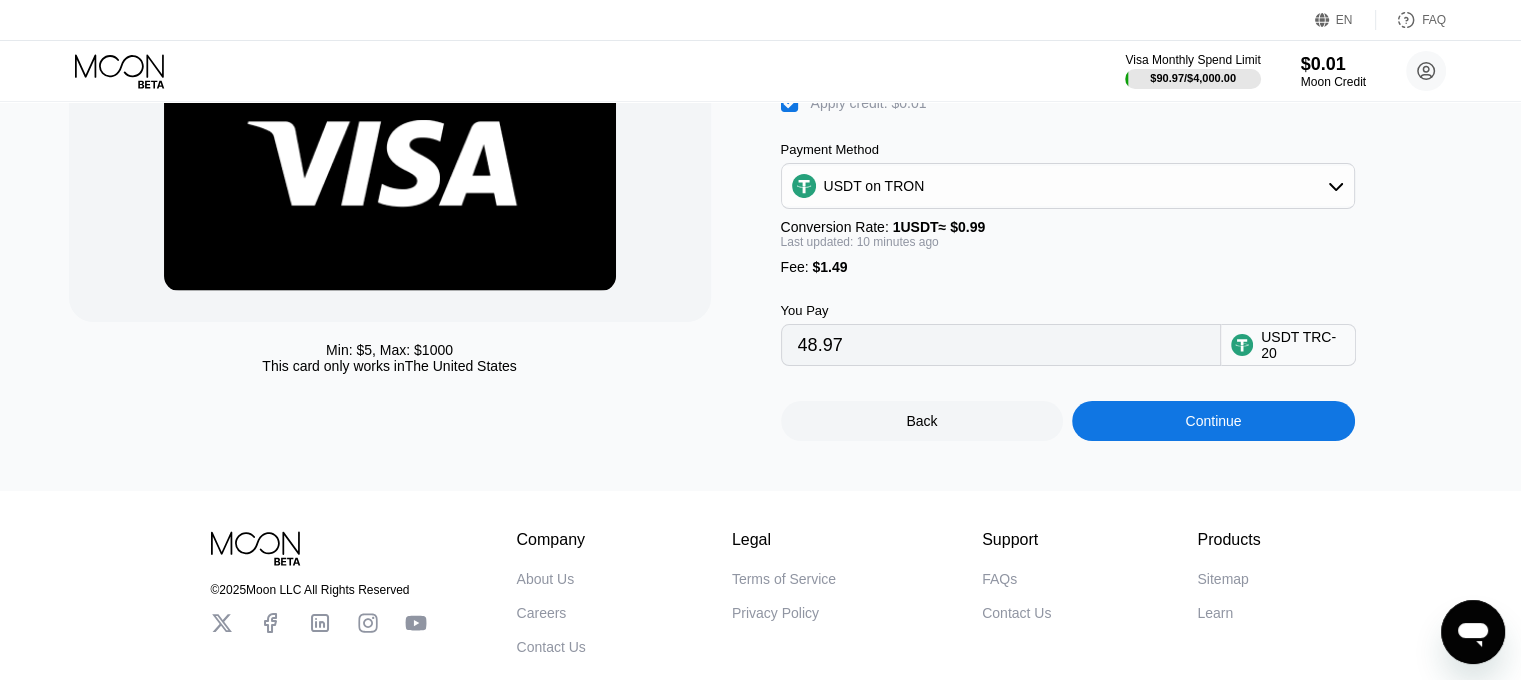 click on "Continue" at bounding box center (1213, 421) 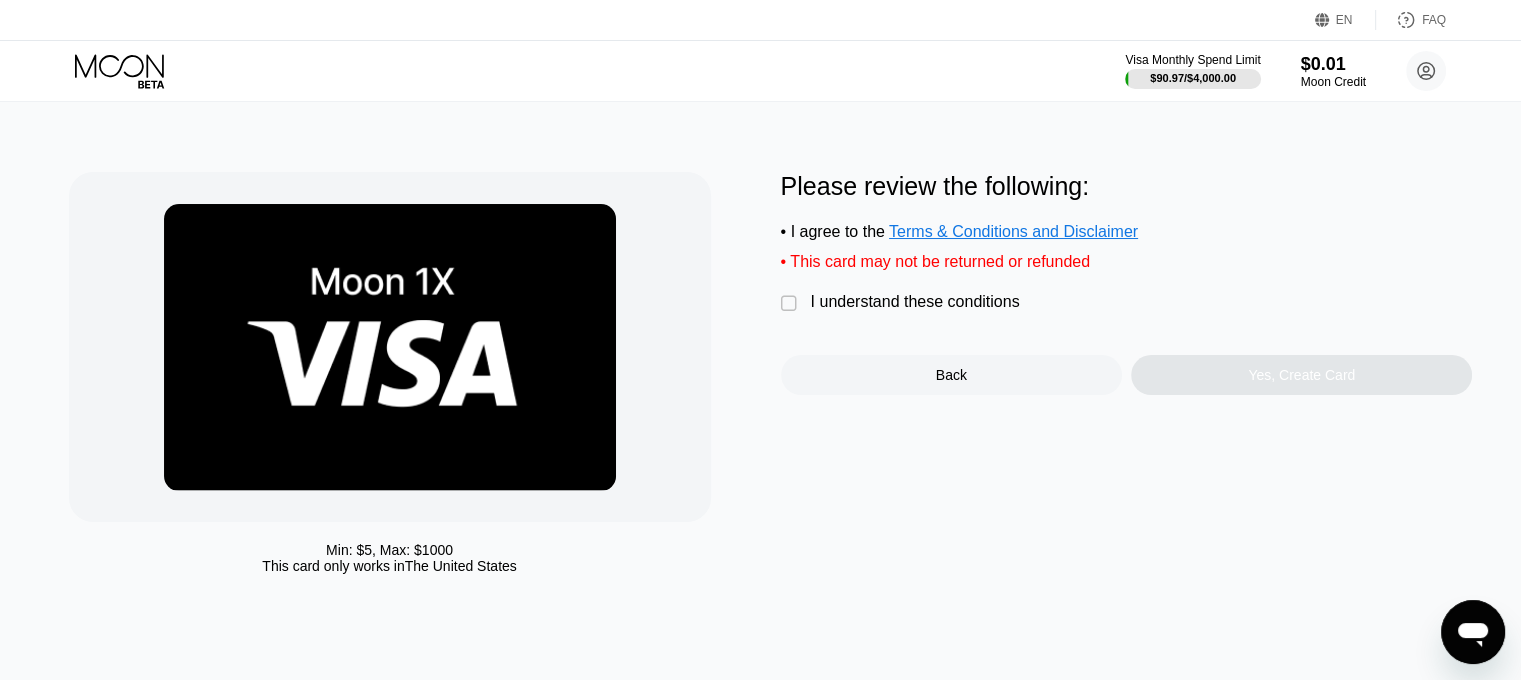 scroll, scrollTop: 0, scrollLeft: 0, axis: both 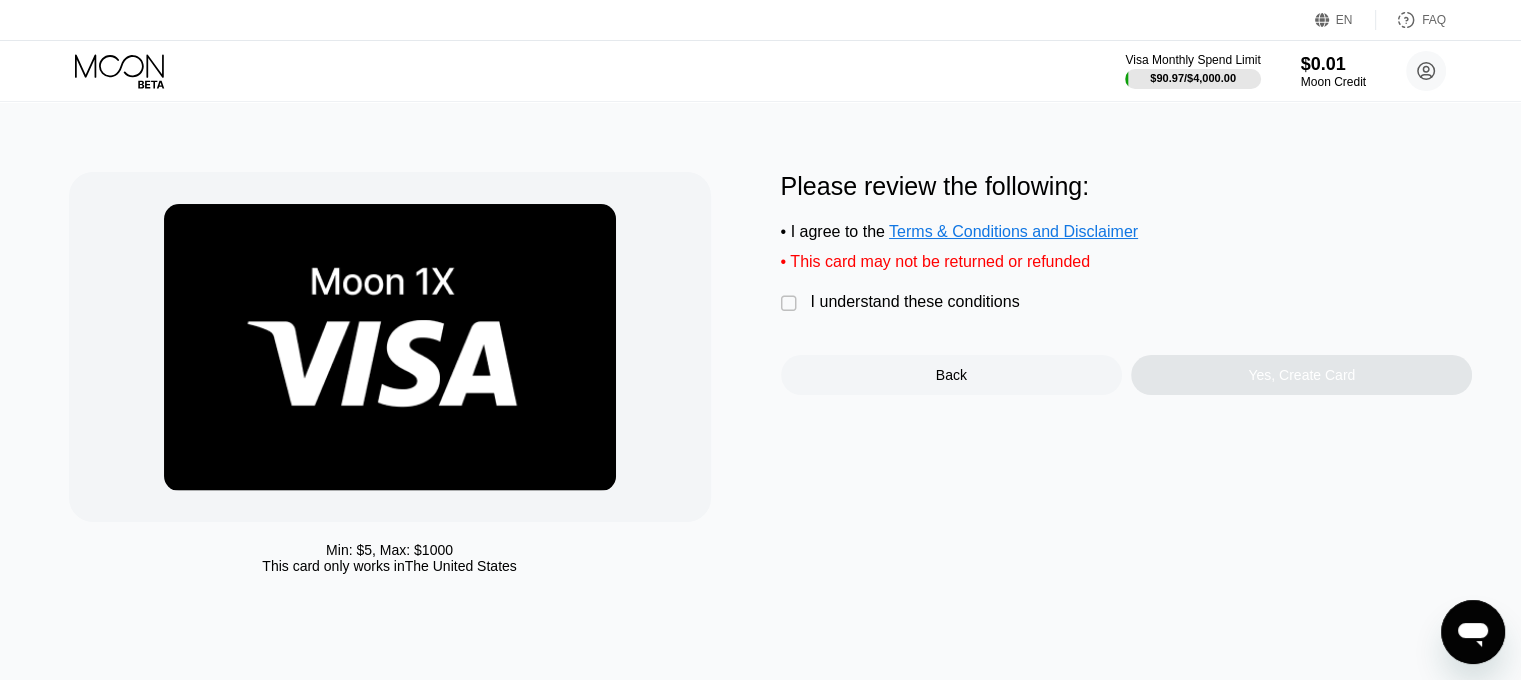 click on "I understand these conditions" at bounding box center [915, 302] 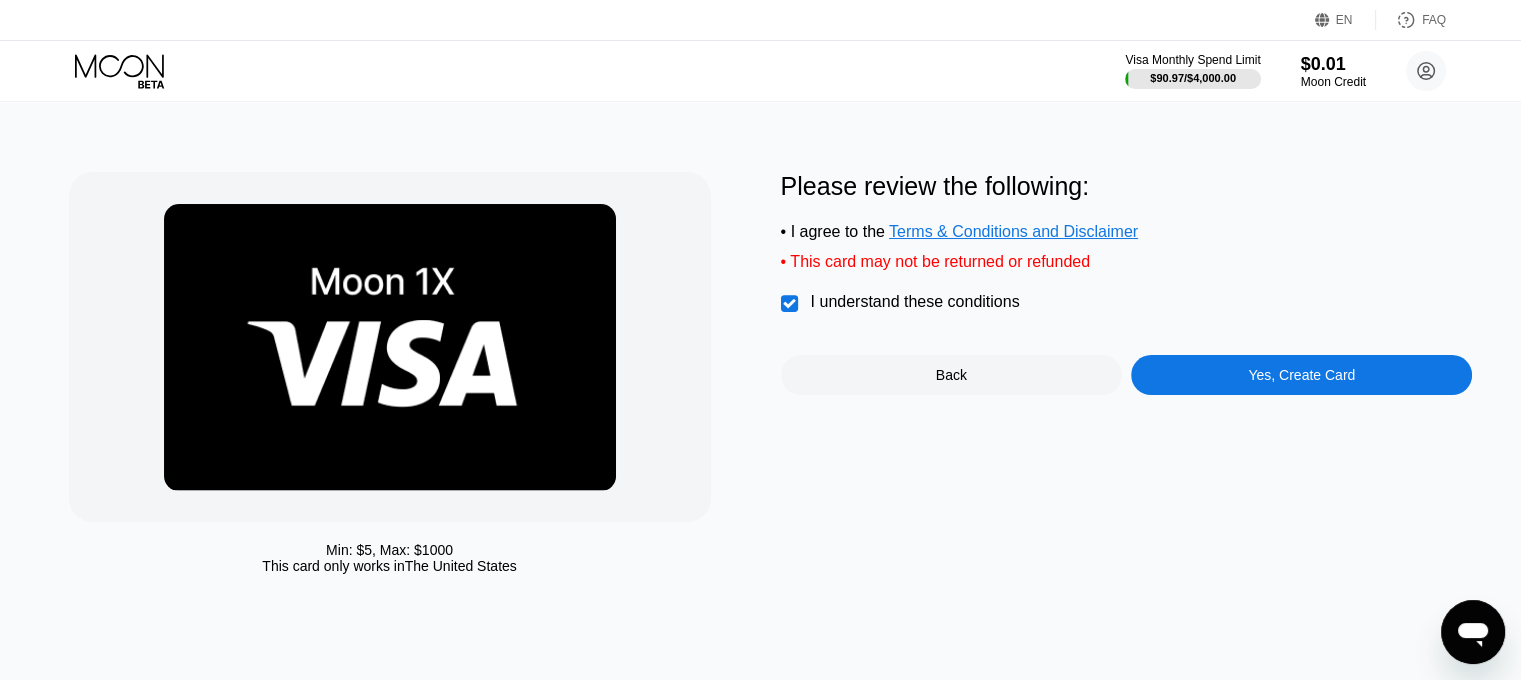 click on "Yes, Create Card" at bounding box center (1301, 375) 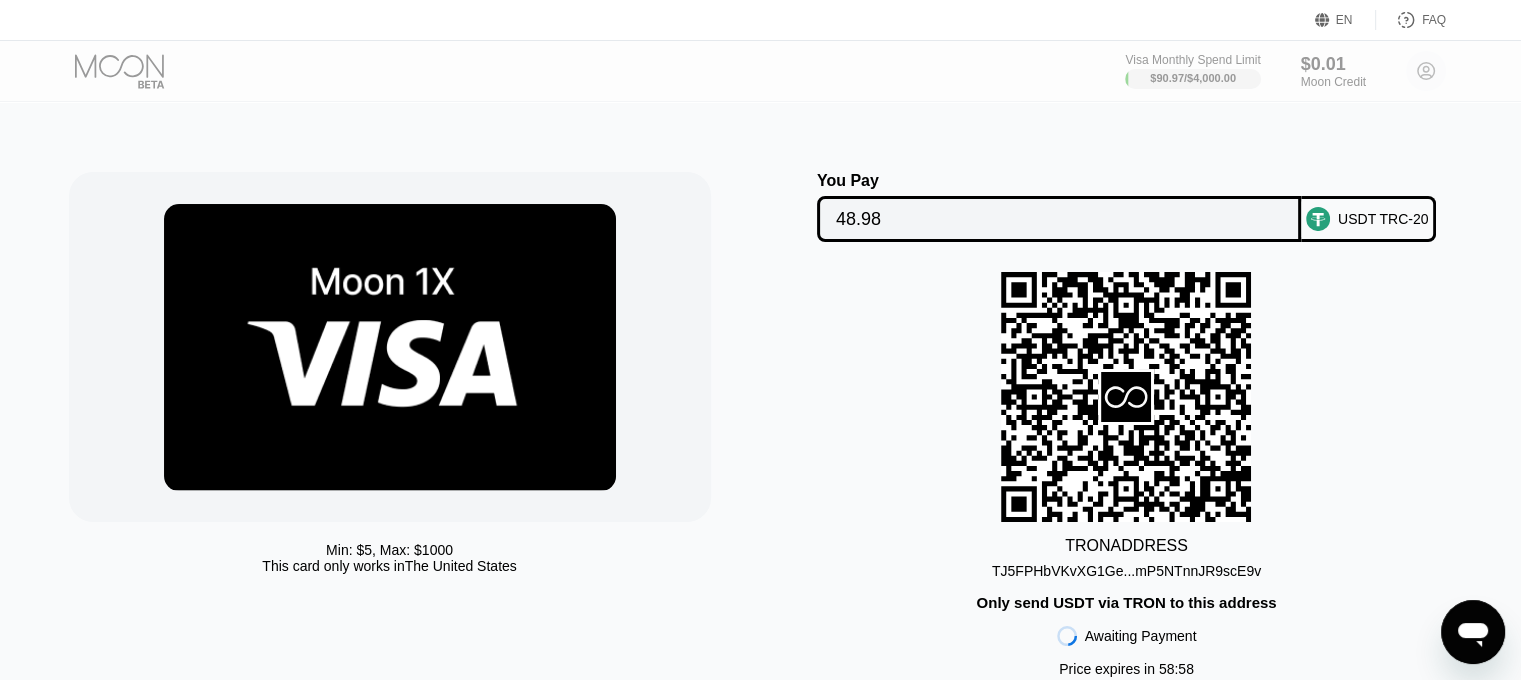 click on "TJ5FPHbVKvXG1Ge...mP5NTnnJR9scE9v" at bounding box center [1126, 571] 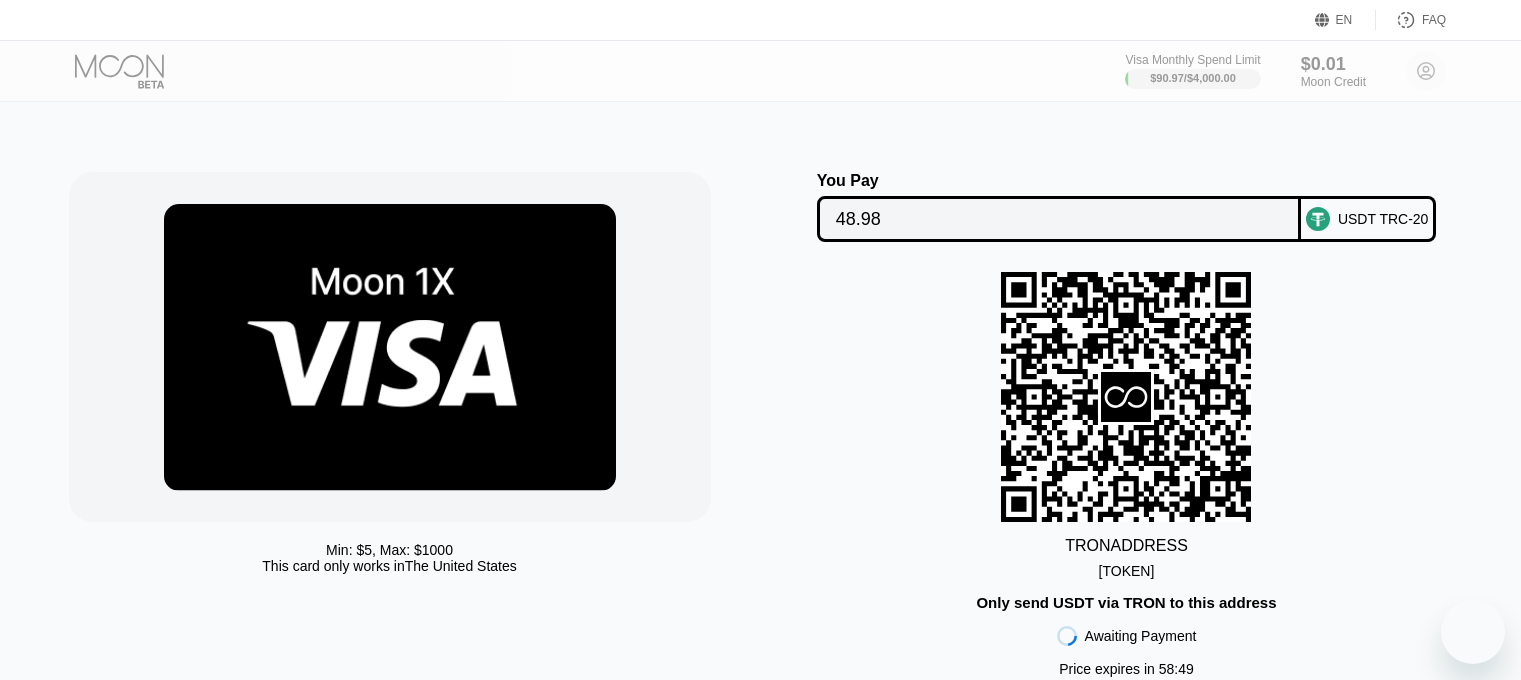 scroll, scrollTop: 0, scrollLeft: 0, axis: both 